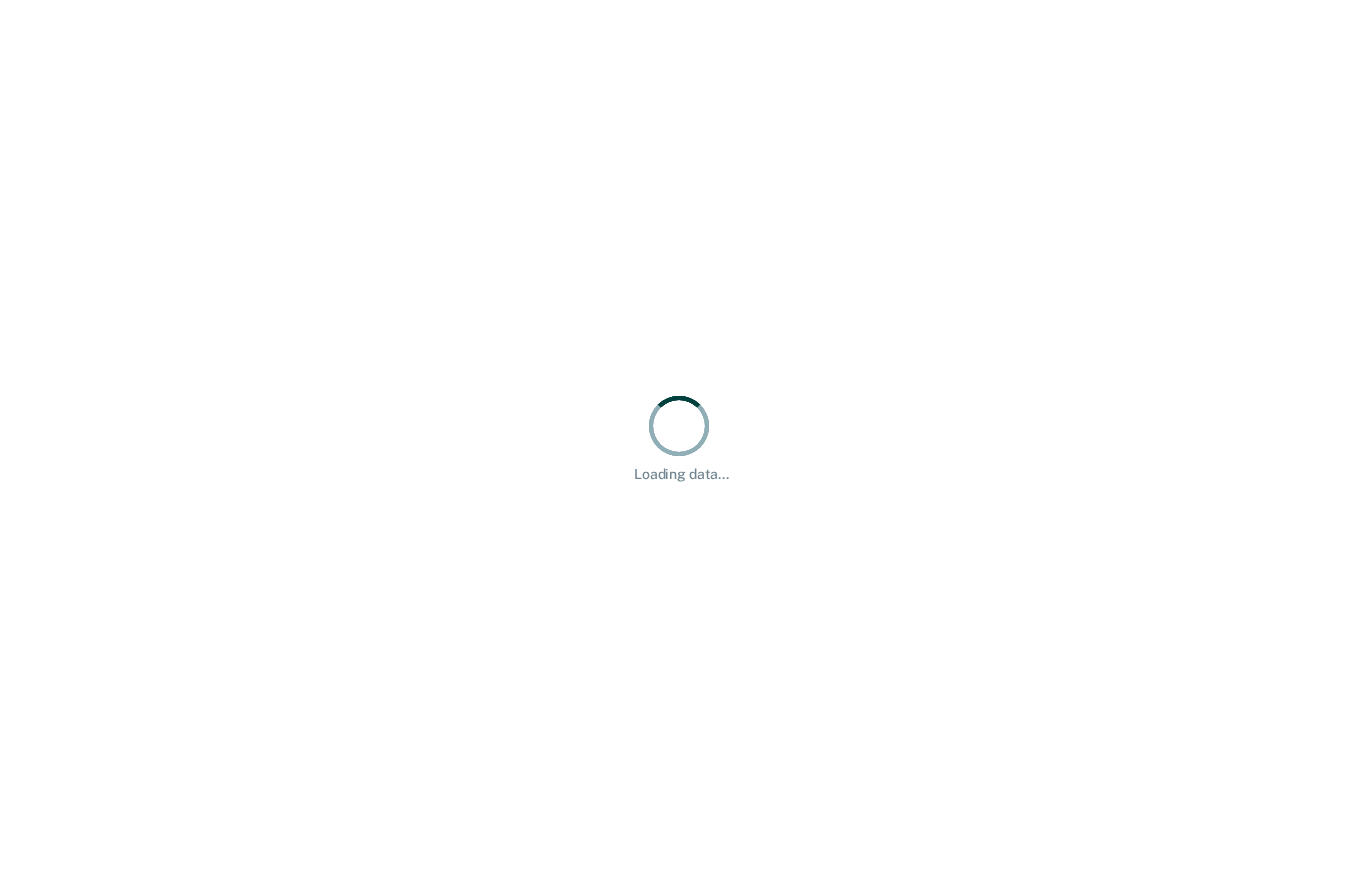 scroll, scrollTop: 0, scrollLeft: 0, axis: both 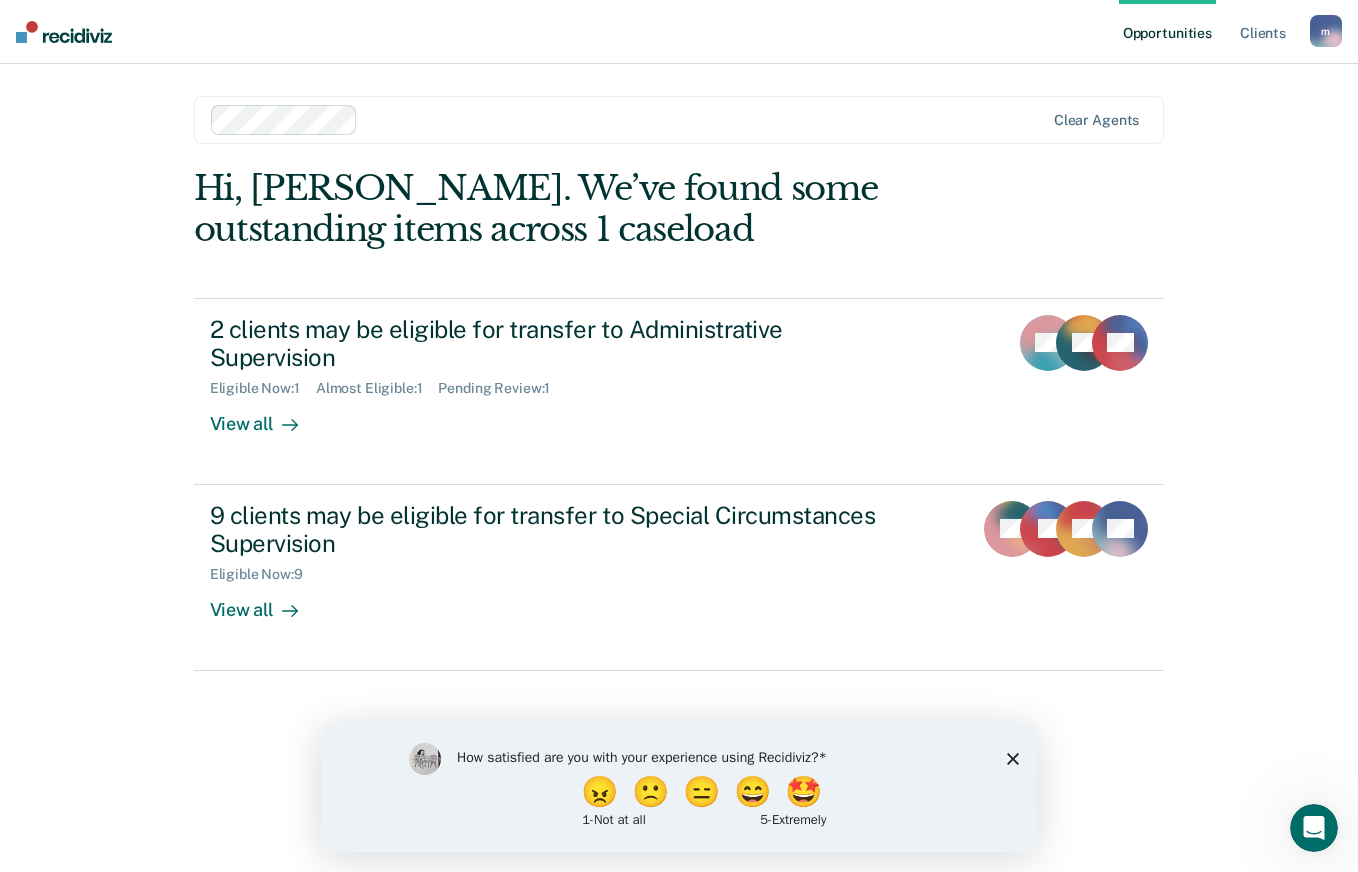click on "Opportunities Client s [EMAIL_ADDRESS][DOMAIN_NAME] m Profile How it works Log Out Clear   agents Hi, [PERSON_NAME]. We’ve found some outstanding items across 1 caseload 2 clients may be eligible for transfer to Administrative Supervision Eligible Now :  1 Almost Eligible :  1 Pending Review :  1 View all   KC TH DH 9 clients may be eligible for transfer to Special Circumstances Supervision Eligible Now :  9 View all   TG JB JM + 6" at bounding box center (679, 436) 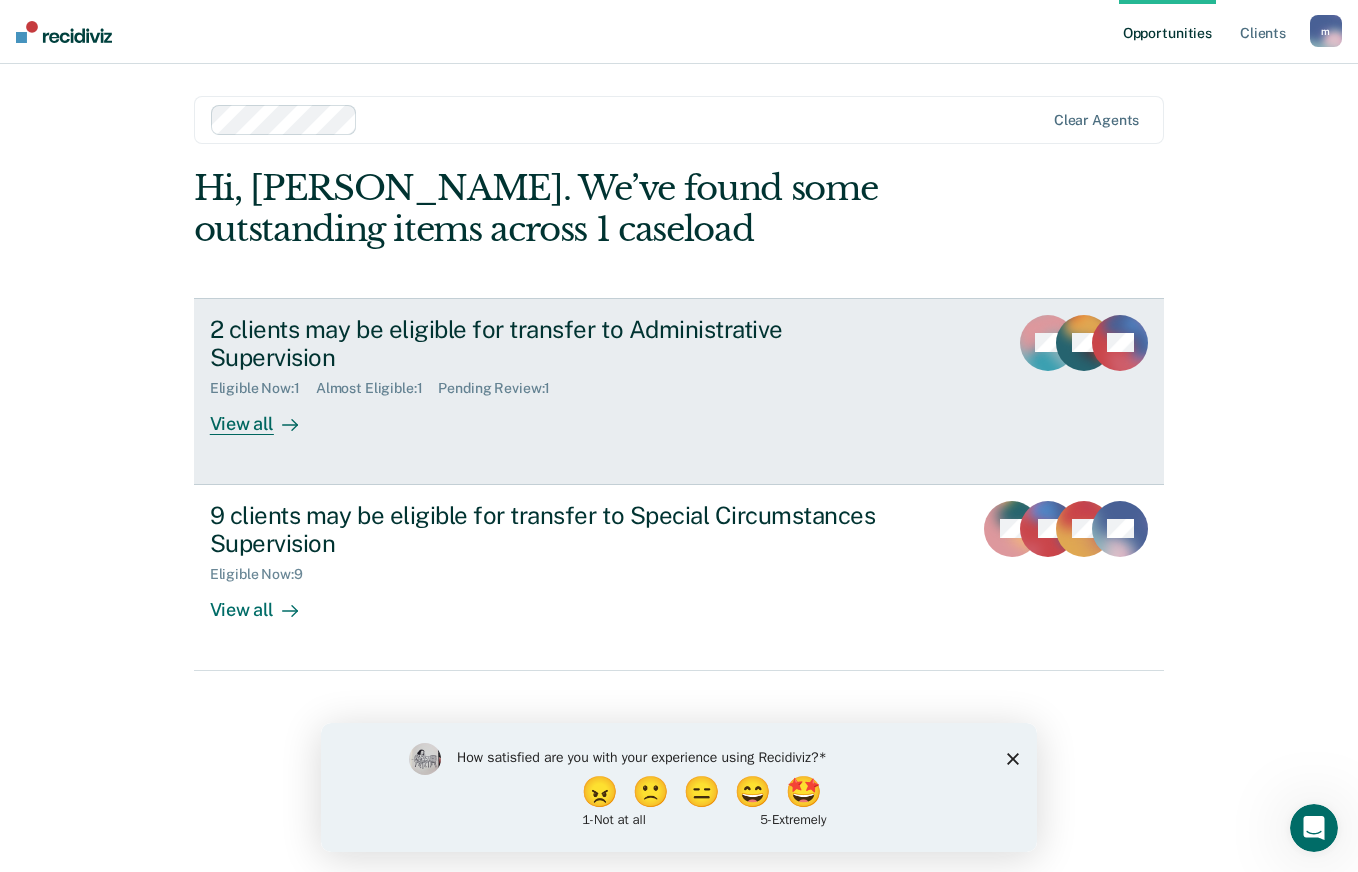 click on "2 clients may be eligible for transfer to Administrative Supervision Eligible Now :  1 Almost Eligible :  1 Pending Review :  1 View all" at bounding box center (585, 375) 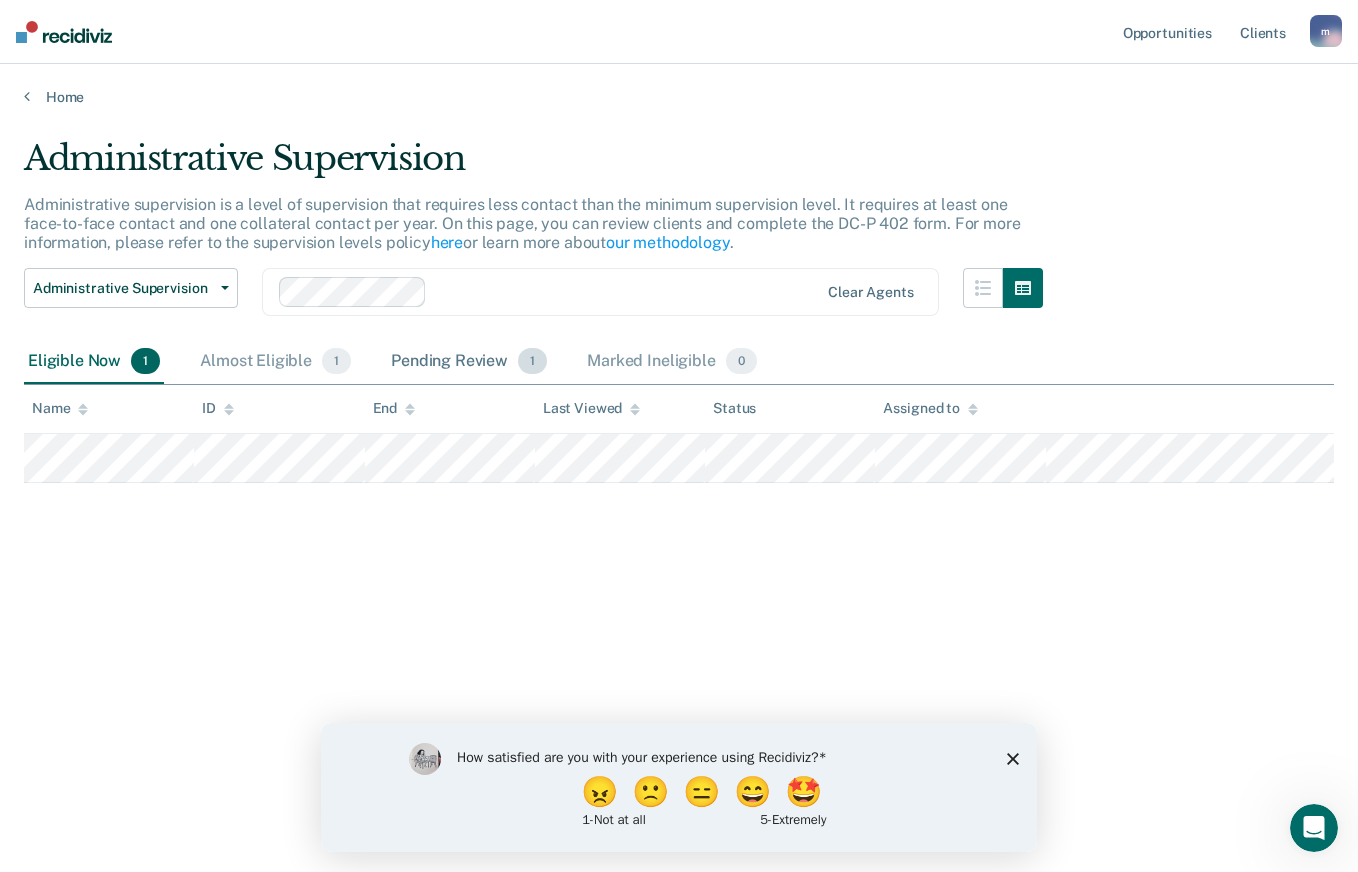 click on "Pending Review 1" at bounding box center (469, 362) 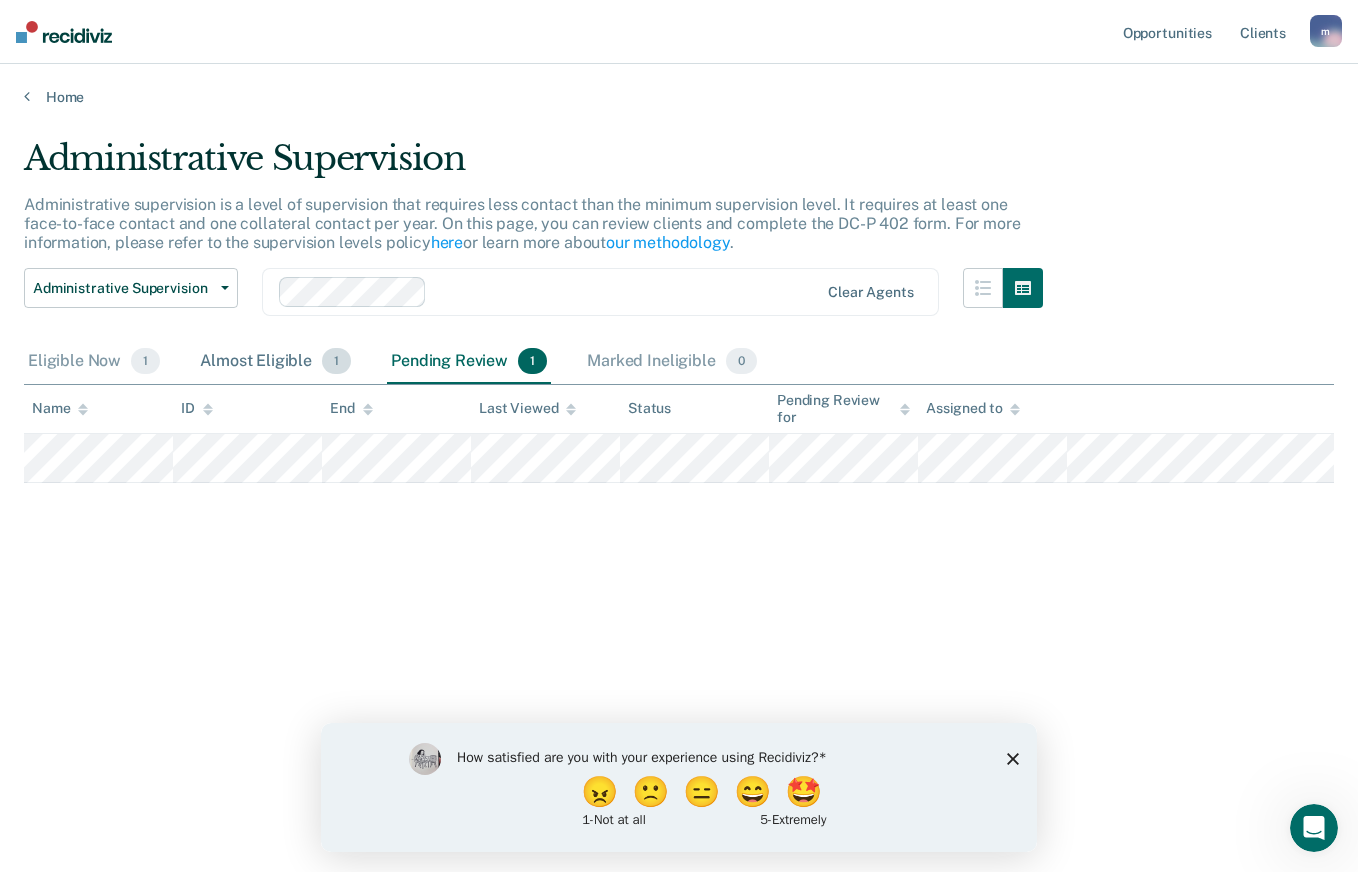 click on "Almost Eligible 1" at bounding box center [275, 362] 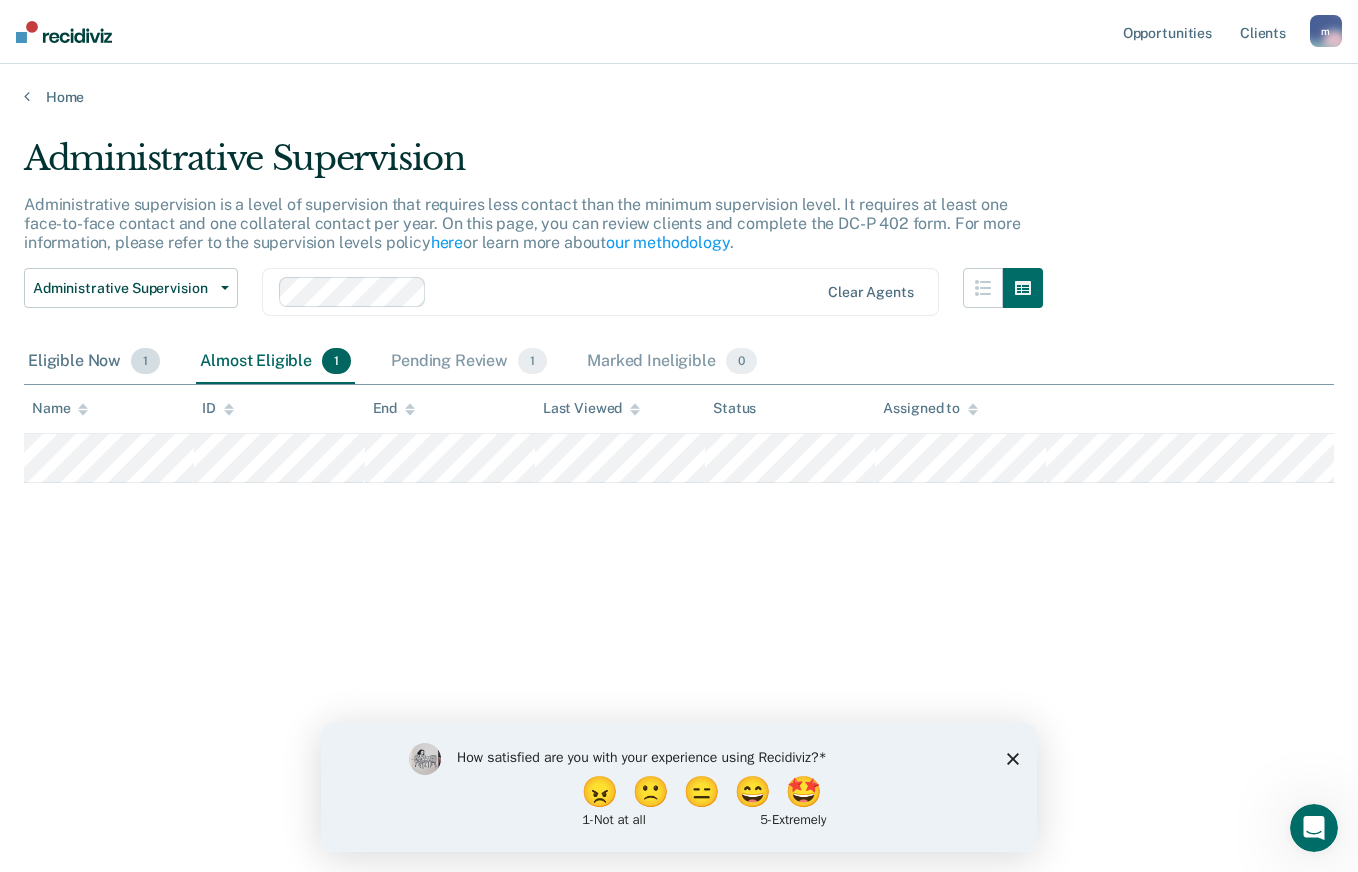 click on "Eligible Now 1" at bounding box center (94, 362) 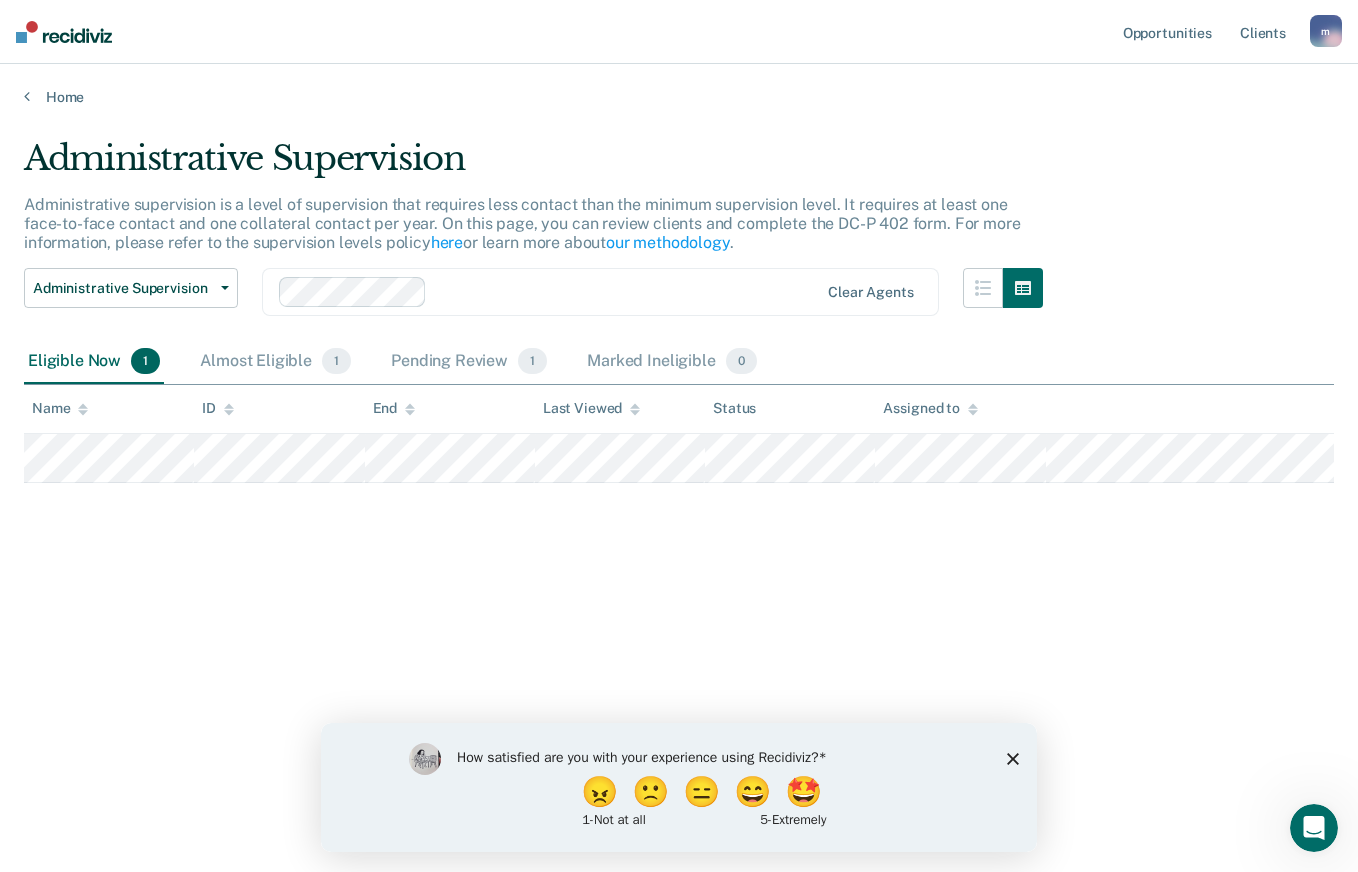 click 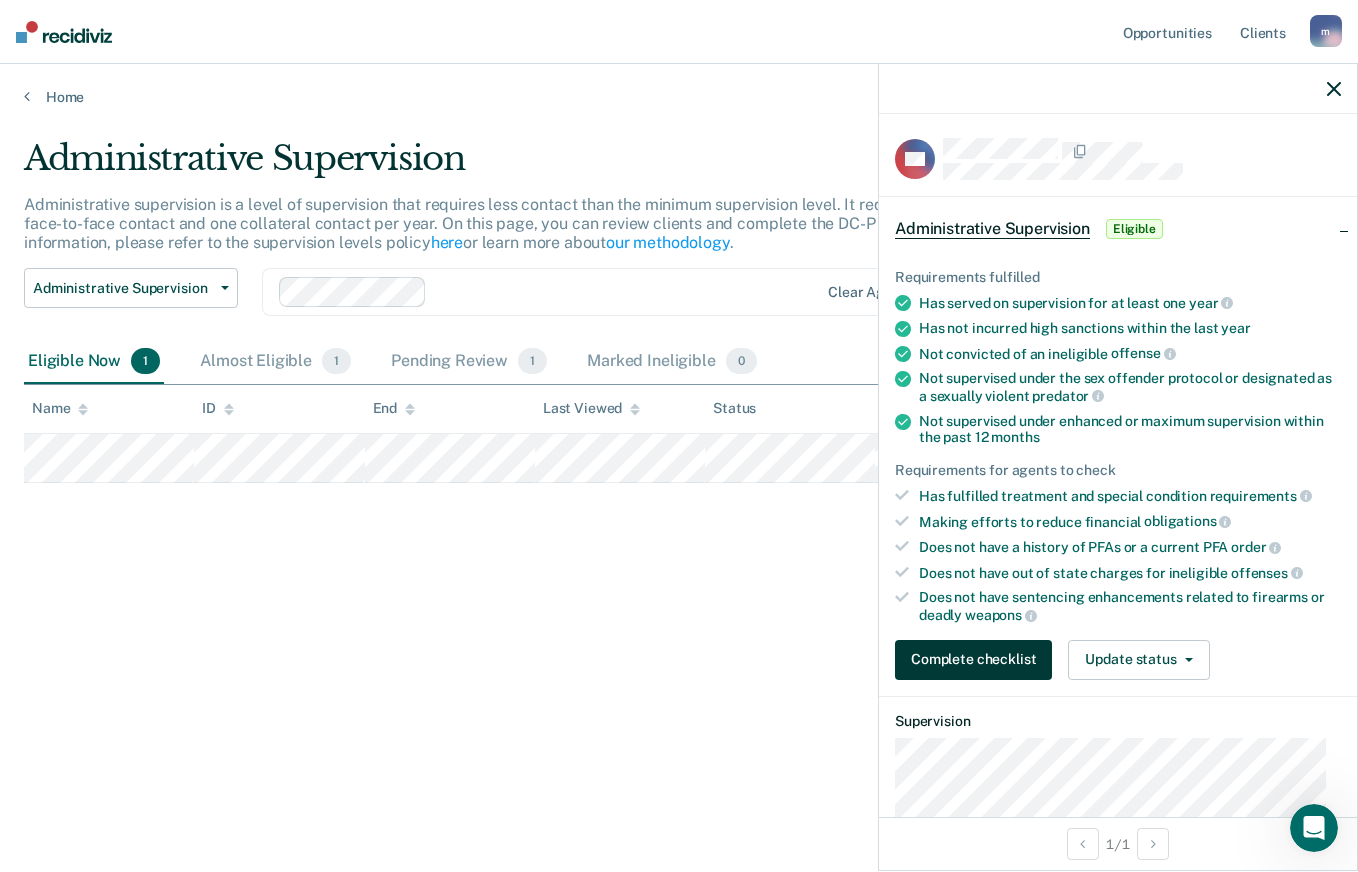 click on "Complete checklist" at bounding box center [973, 660] 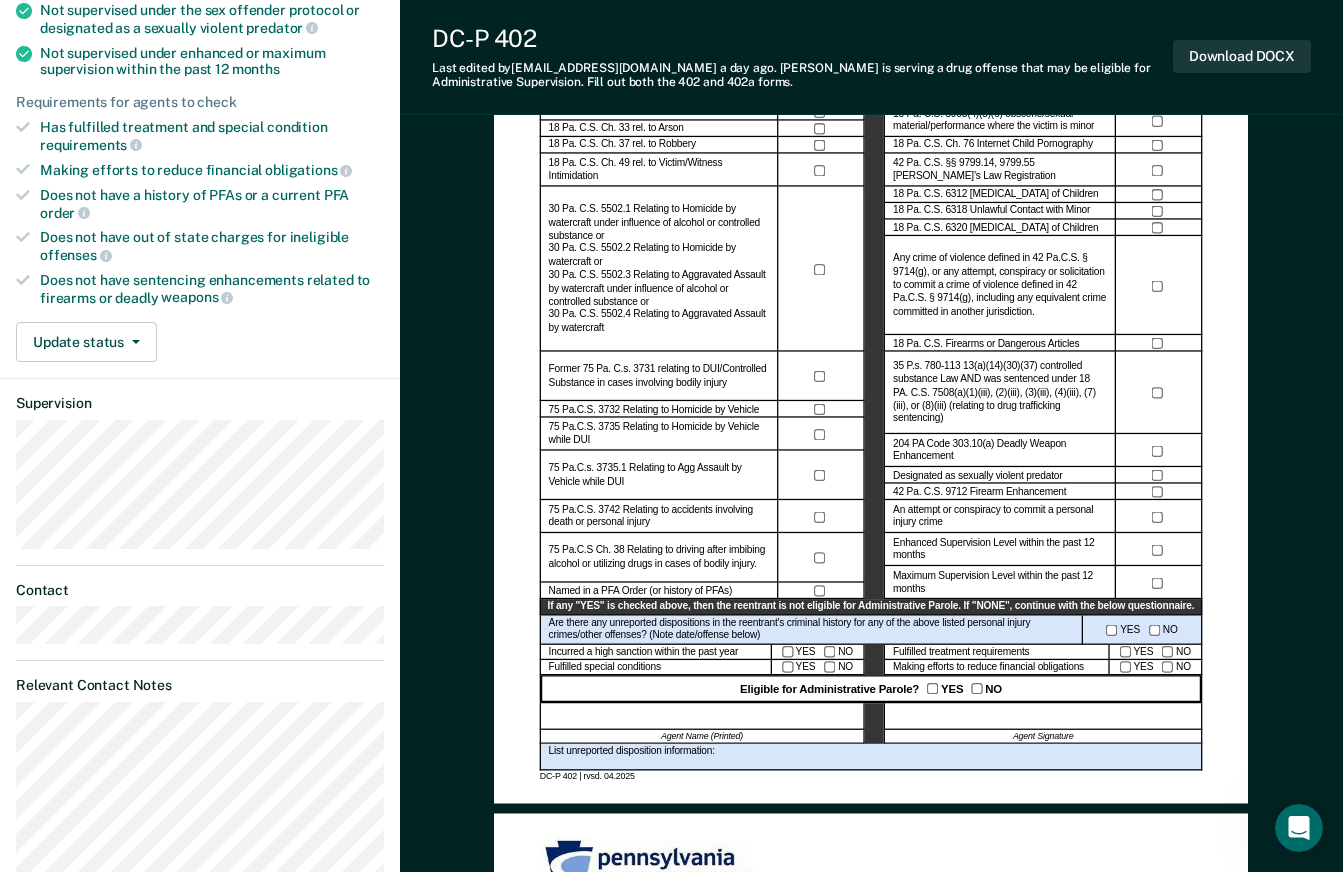 scroll, scrollTop: 366, scrollLeft: 0, axis: vertical 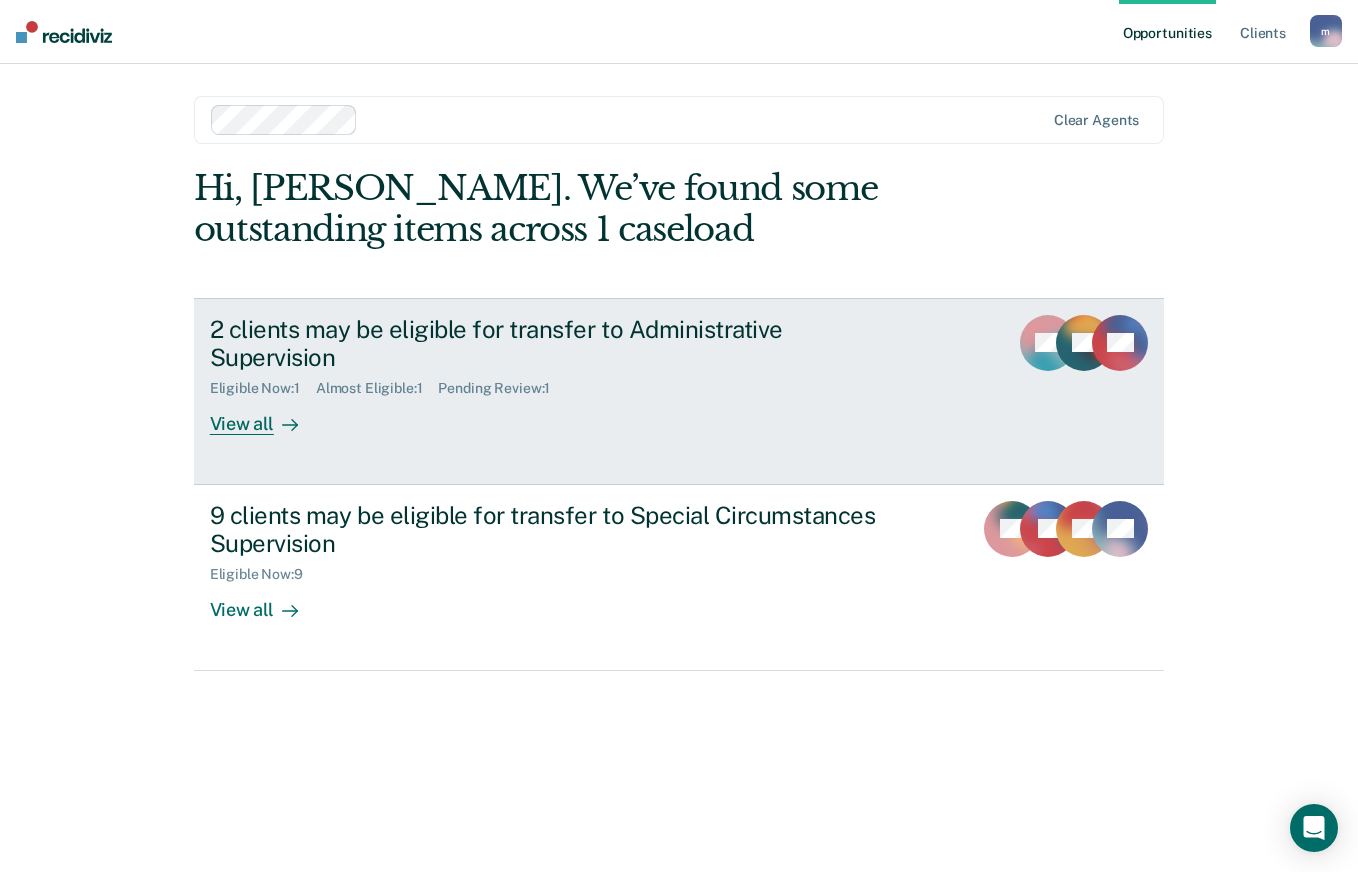click on "View all" at bounding box center [266, 416] 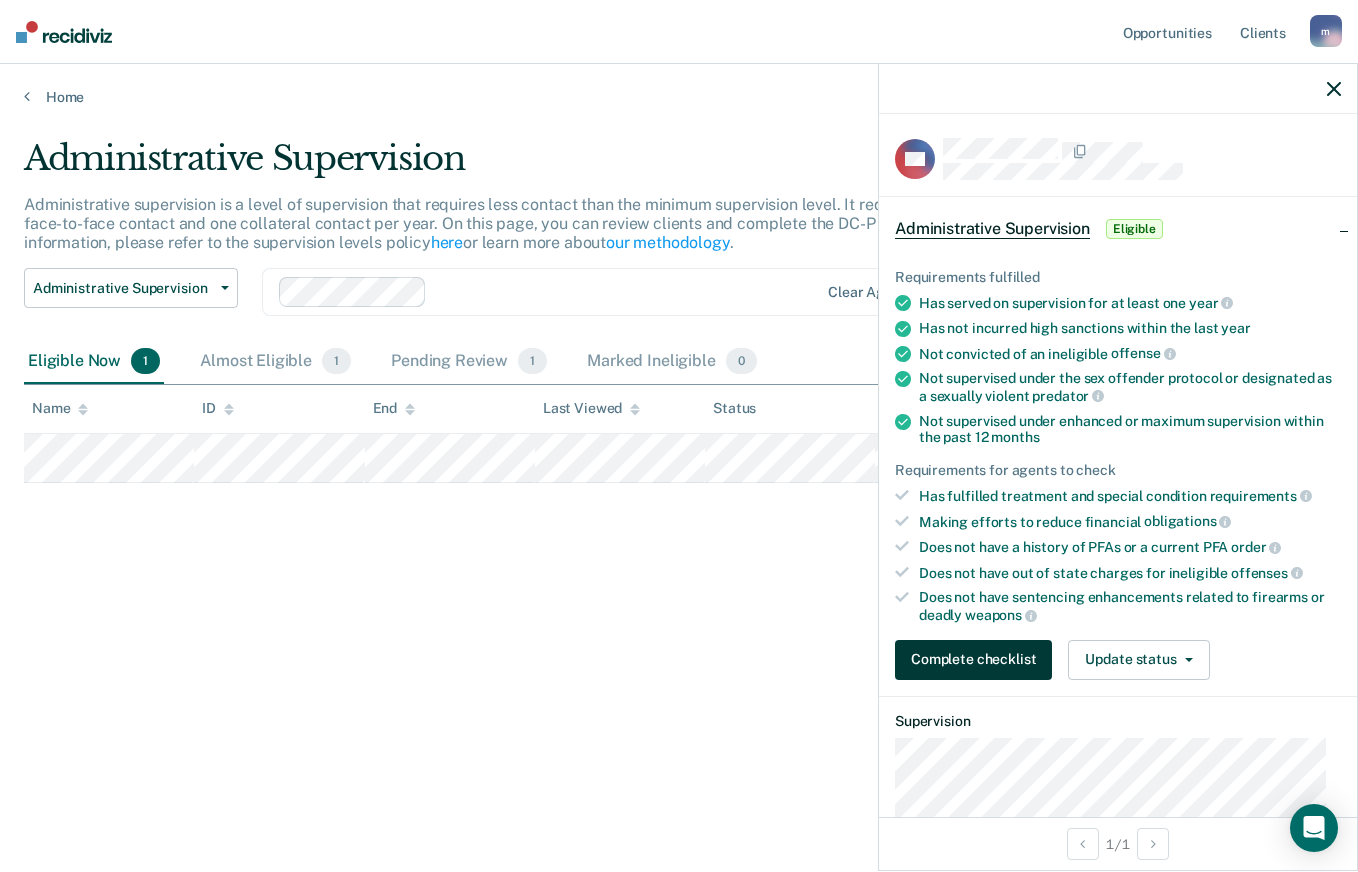 click on "Complete checklist" at bounding box center [973, 660] 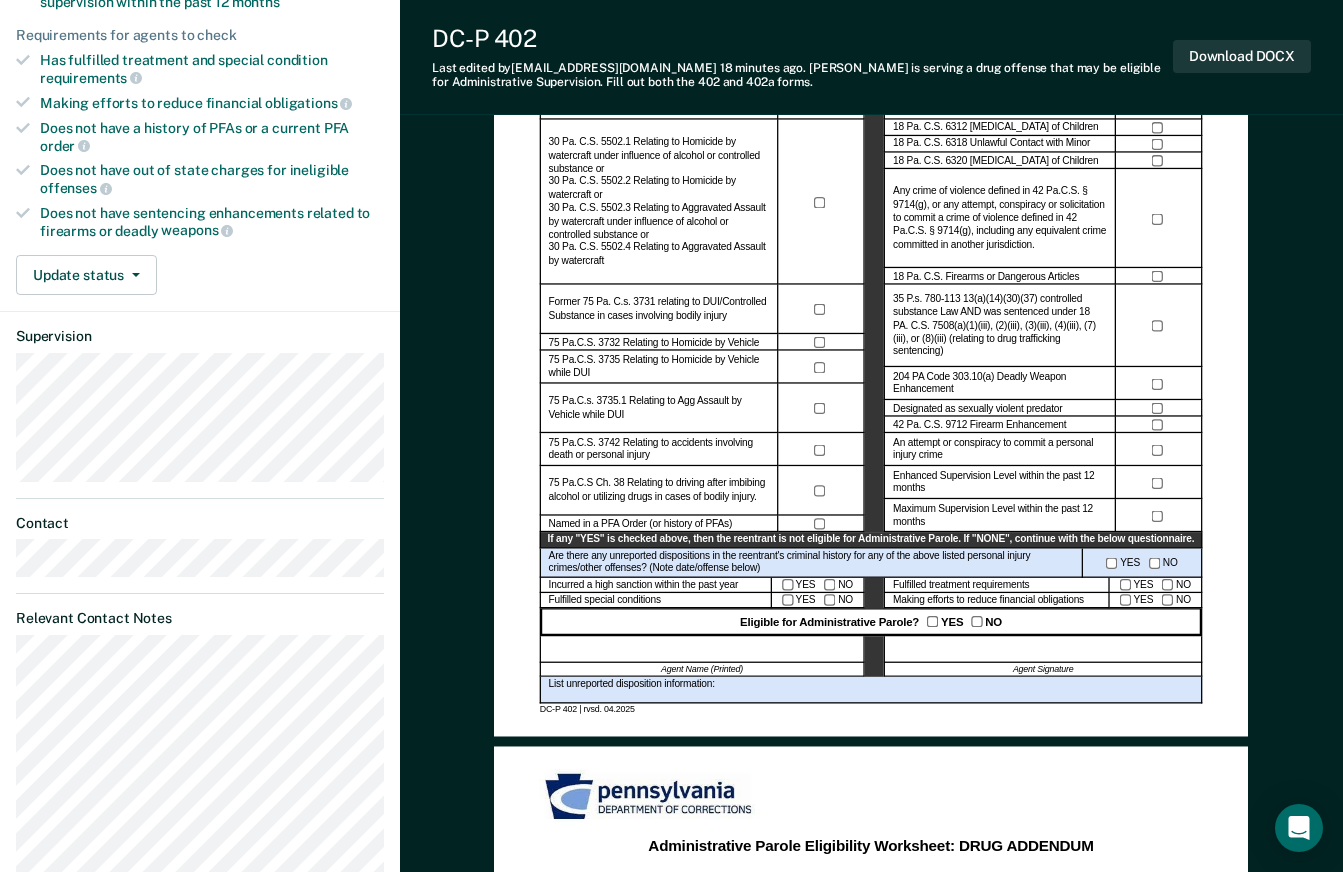 scroll, scrollTop: 425, scrollLeft: 0, axis: vertical 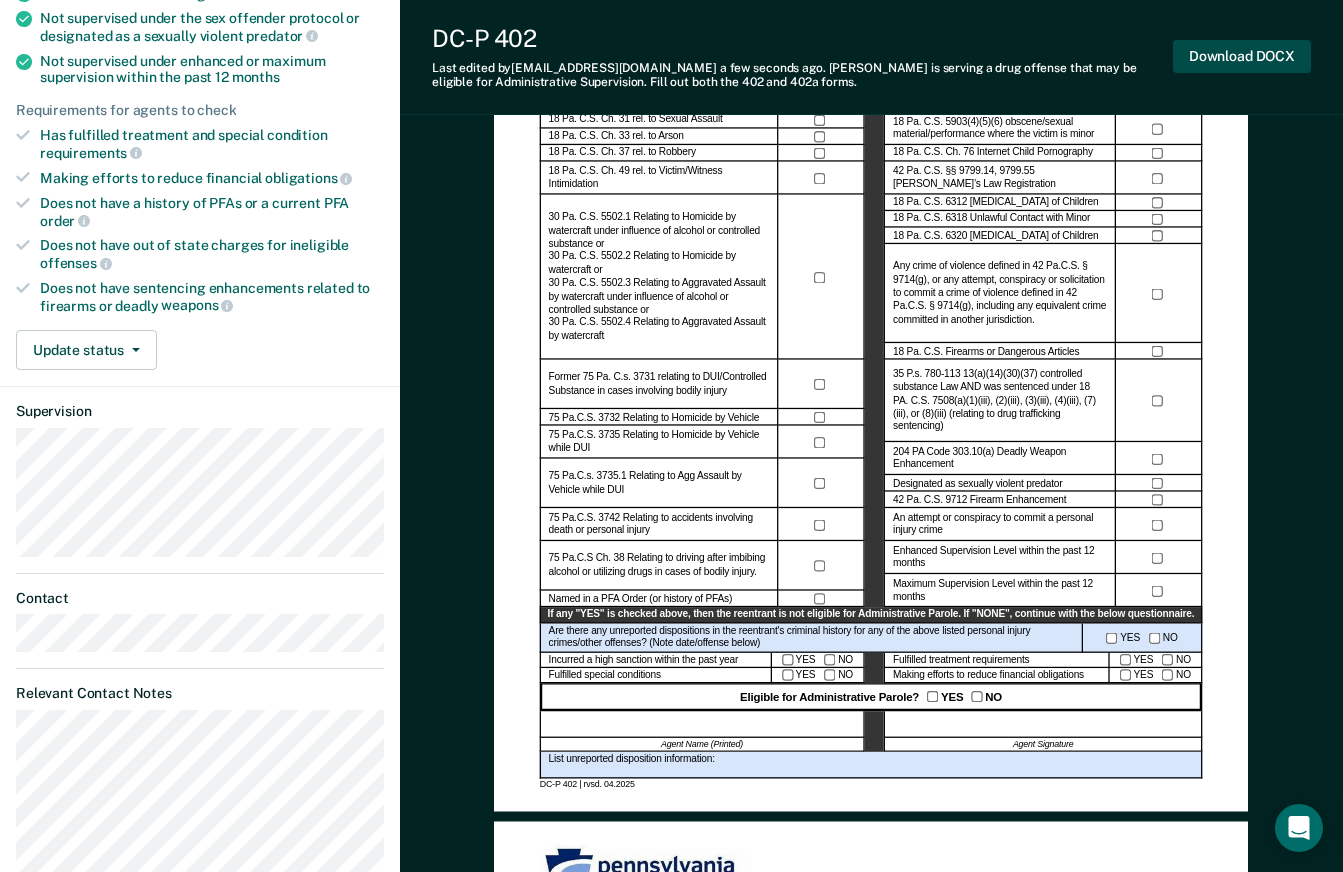 click on "Download DOCX" at bounding box center (1242, 56) 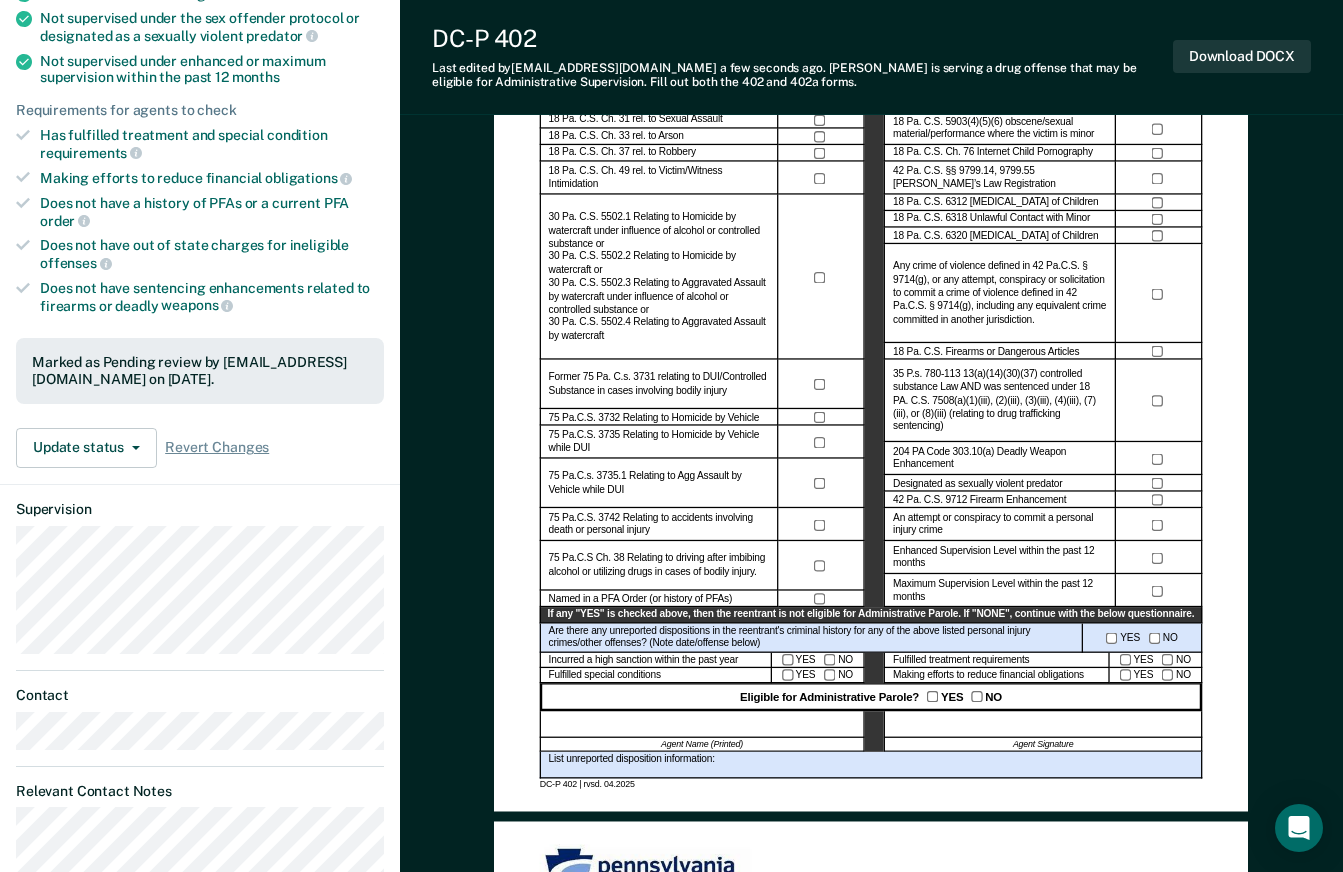 click on "Administrative Parole Eligibility Reentrant Name (Last, First) Parole No.: Date of Review: Current Grade of Supervision Instructions: Review current offenses and criminal history for crimes which would disqualify the reentrant for administrative parole. Any conviction and/or delinquent adjudication for offenses listed below will preclude assignment to Administrative Parole. Personal Injury Crimes CRIME CON./ADJUD.* 18 Pa. C.S. Ch. 25 relating to [GEOGRAPHIC_DATA]. Homicide 18 Pa. C.S. Ch. 27 rel. to Assault 18 Pa. C.S. Ch. 29 rel. to Kidnapping 18 Pa. C.S. Ch. 31 rel. to Sexual Assault 18 Pa. C.S. Ch. 33 rel. to Arson 18 Pa. C.S. Ch. 37 rel. to Robbery 18 Pa. C.S. Ch. 49 rel. to Victim/Witness Intimidation Former 75 Pa. C.s. 3731 relating to DUI/Controlled Substance in cases involving bodily injury 75 Pa.C.S. 3732 Relating to Homicide by Vehicle 75 Pa.C.S. 3735 Relating to Homicide by Vehicle while DUI 75 Pa.C.s. 3735.1 Relating to Agg Assault by Vehicle while DUI Named in a PFA Order (or history of PFAs) Other CRIME YES" at bounding box center (871, 943) 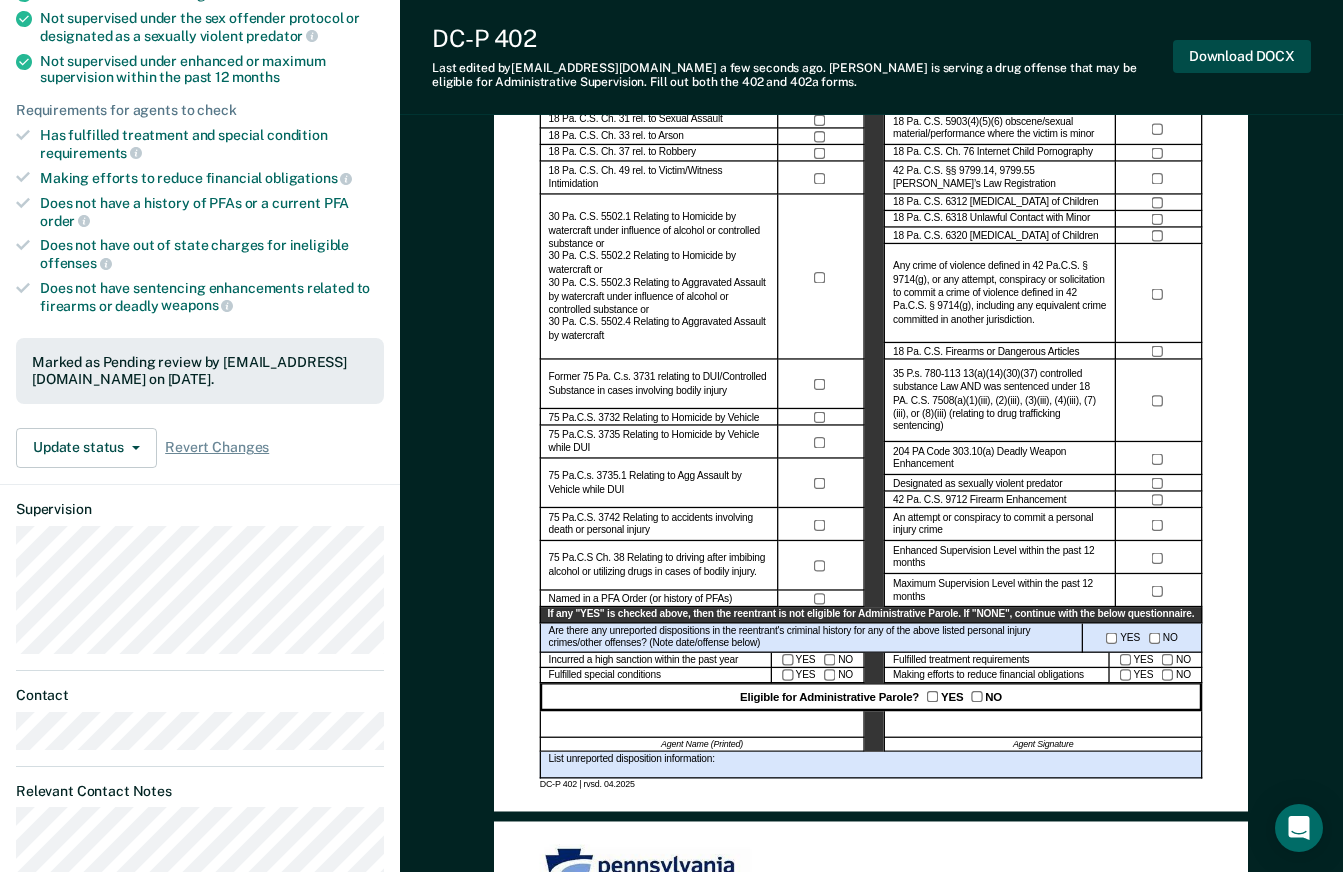 click on "Download DOCX" at bounding box center (1242, 56) 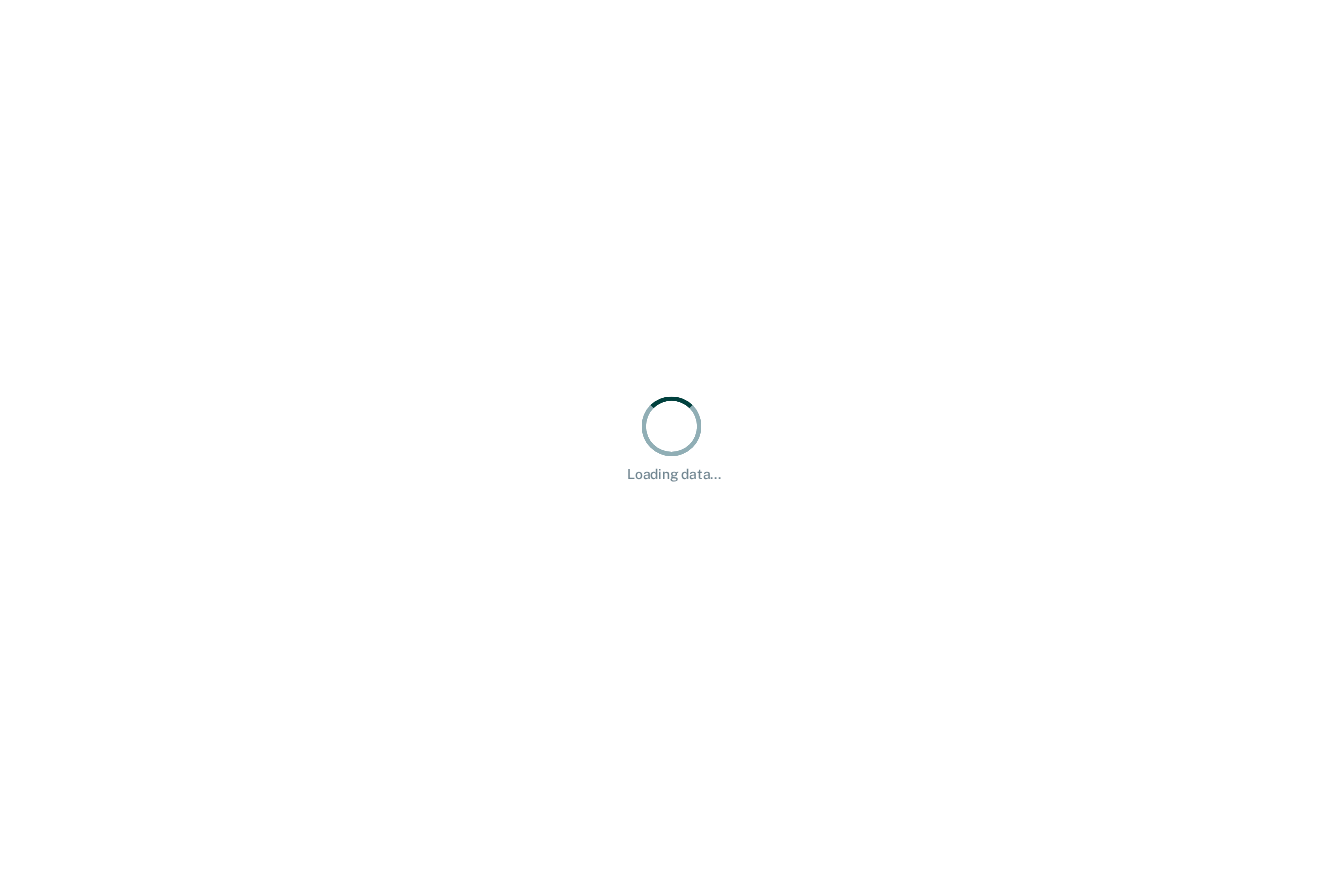 scroll, scrollTop: 0, scrollLeft: 0, axis: both 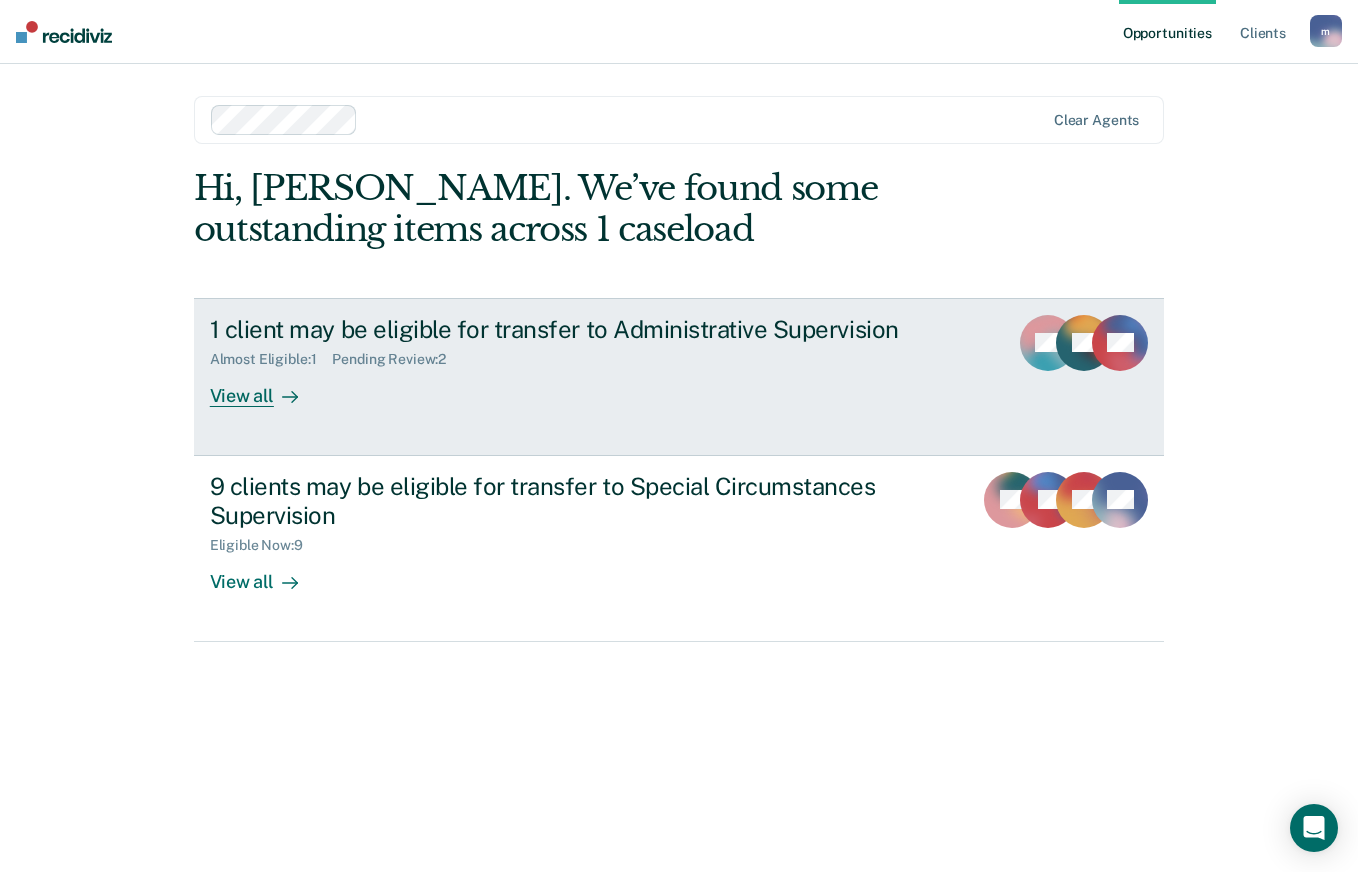 click on "View all" at bounding box center (266, 387) 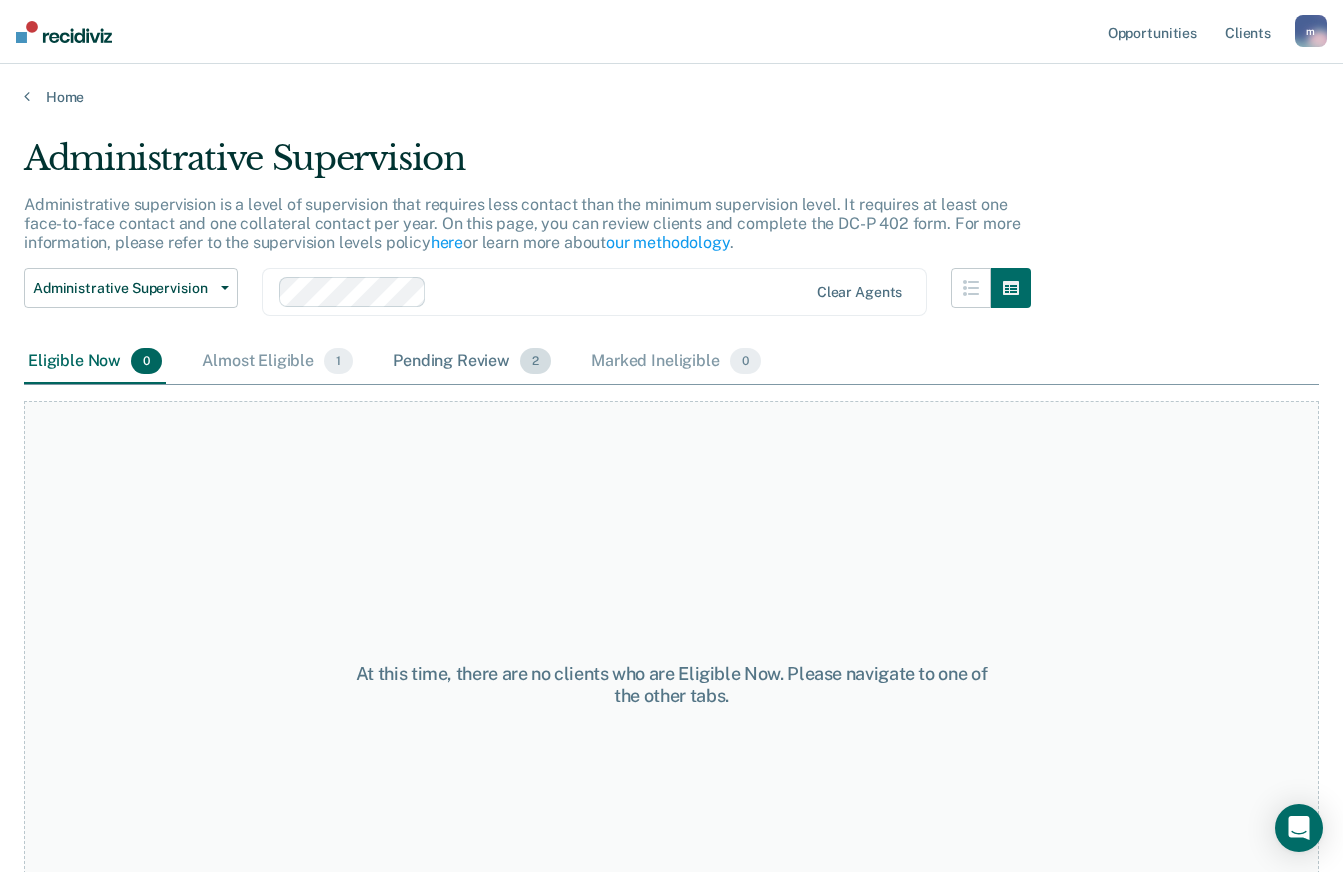 click on "Pending Review 2" at bounding box center (472, 362) 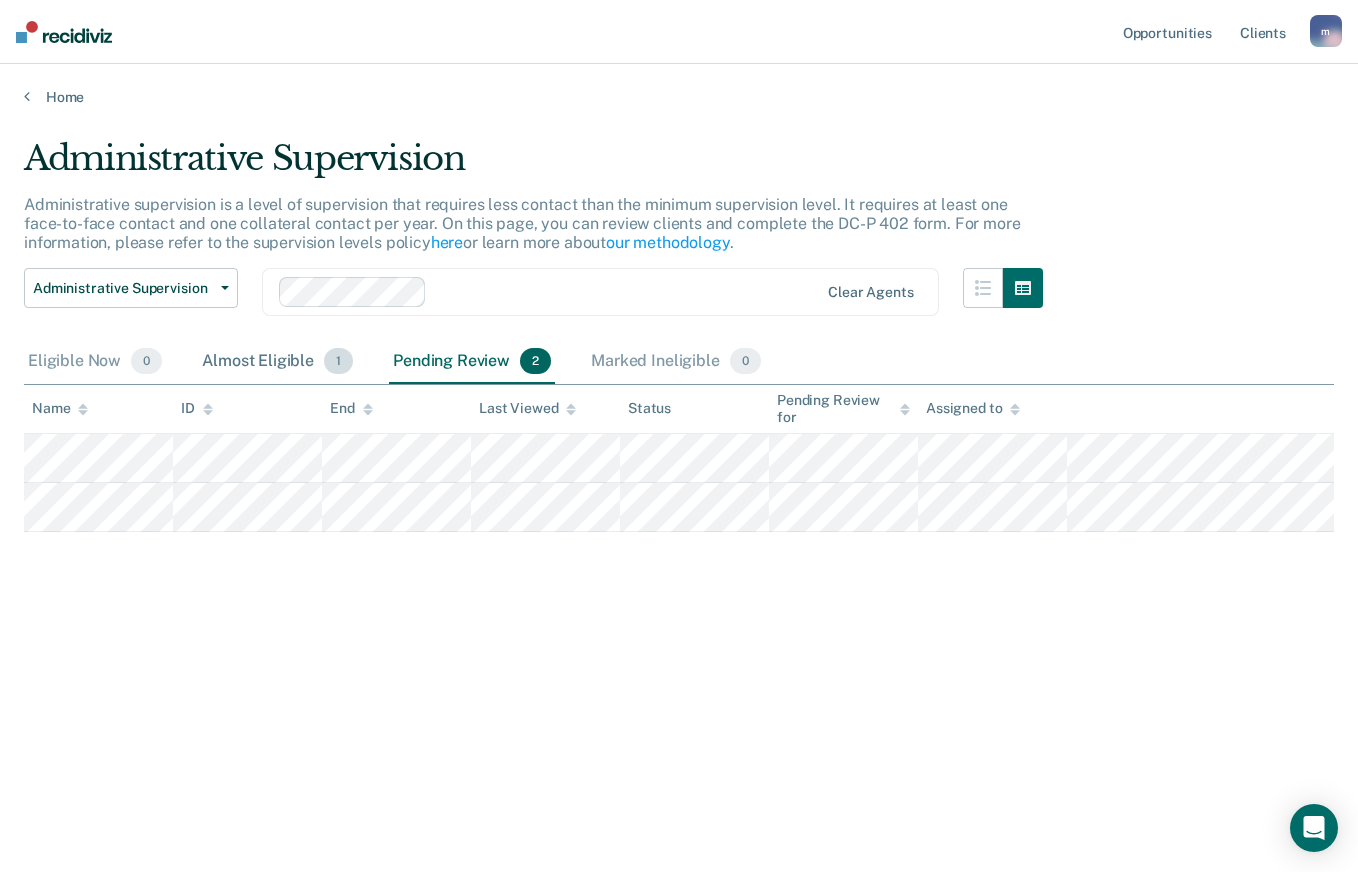 click on "Almost Eligible 1" at bounding box center [277, 362] 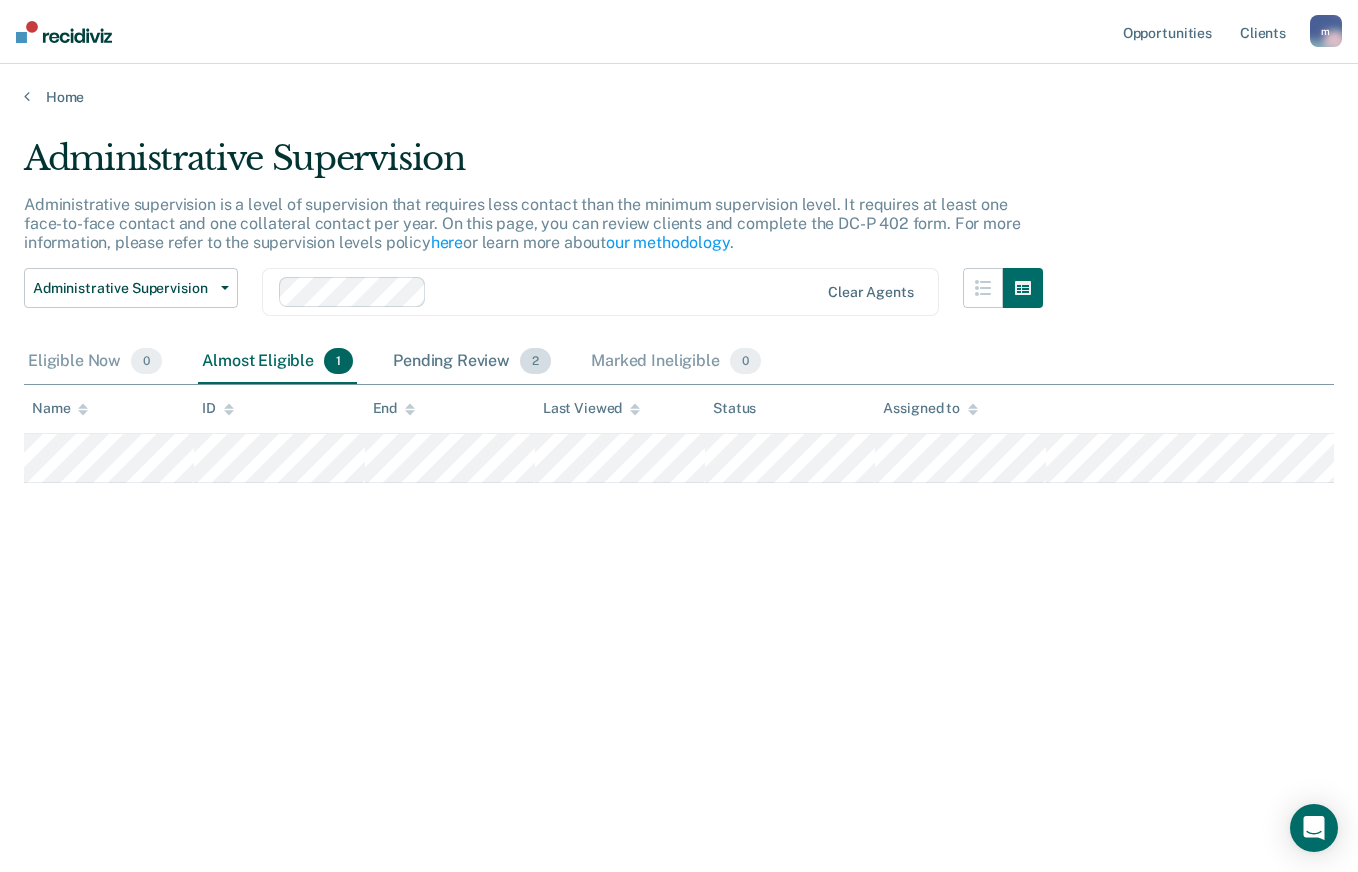 click on "Pending Review 2" at bounding box center [472, 362] 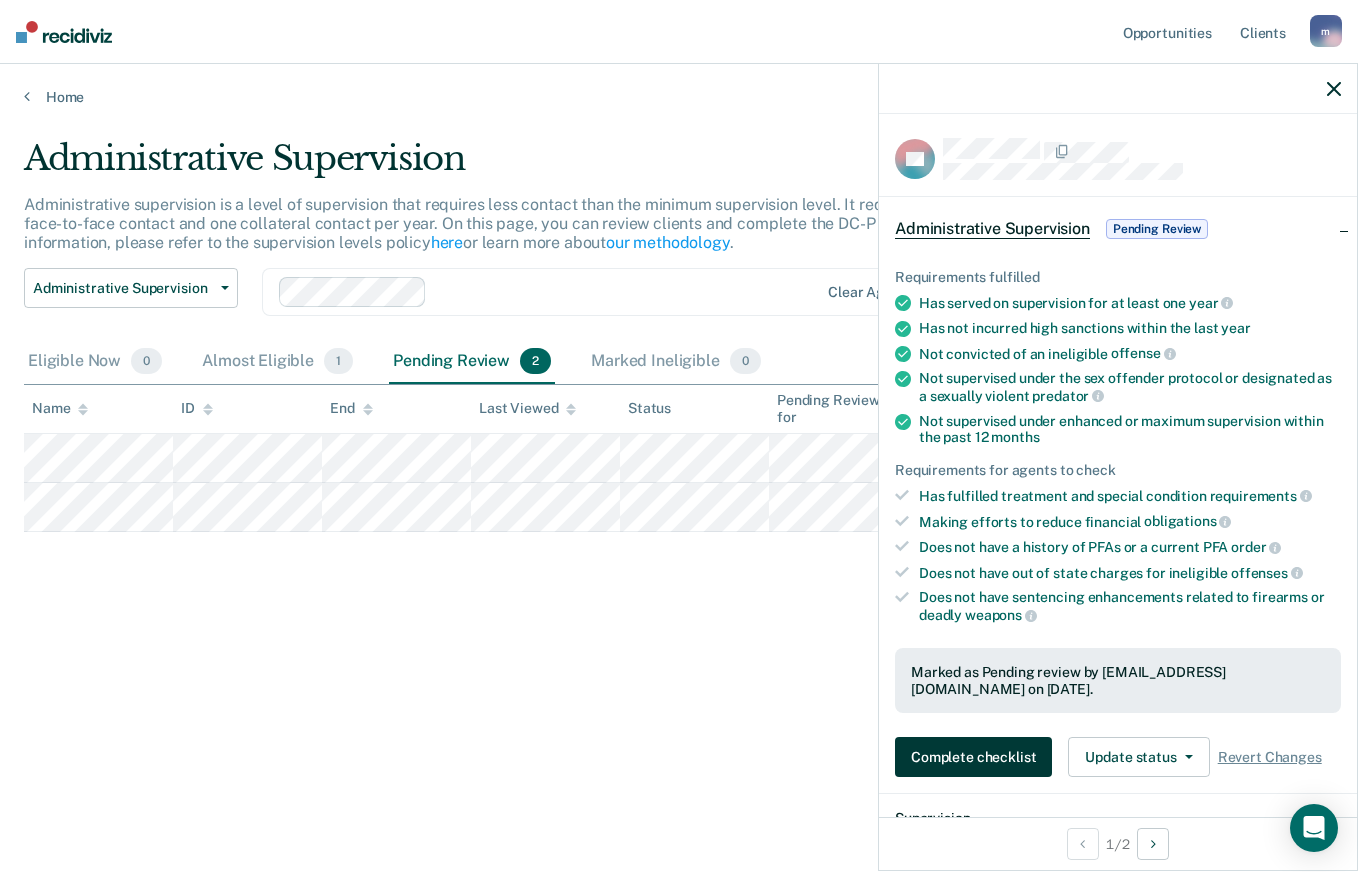 click on "Complete checklist" at bounding box center [973, 757] 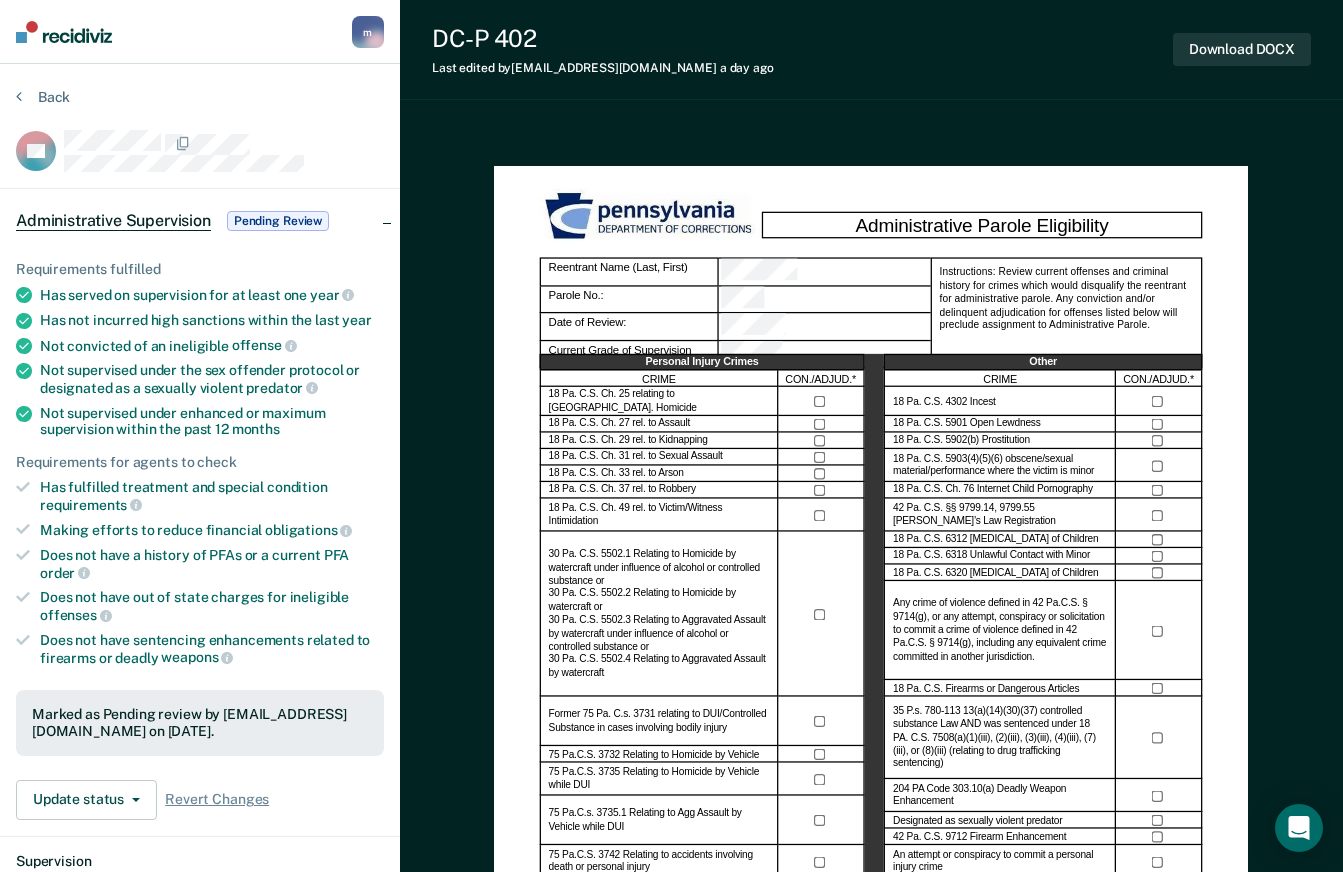 click on "Administrative Parole Eligibility Reentrant Name (Last, First) Parole No.: Date of Review: Current Grade of Supervision Instructions: Review current offenses and criminal history for crimes which would disqualify the reentrant for administrative parole. Any conviction and/or delinquent adjudication for offenses listed below will preclude assignment to Administrative Parole. Personal Injury Crimes CRIME CON./ADJUD.* 18 Pa. C.S. Ch. 25 relating to Crim. Homicide 18 Pa. C.S. Ch. 27 rel. to Assault 18 Pa. C.S. Ch. 29 rel. to Kidnapping 18 Pa. C.S. Ch. 31 rel. to Sexual Assault 18 Pa. C.S. Ch. 33 rel. to Arson 18 Pa. C.S. Ch. 37 rel. to Robbery 18 Pa. C.S. Ch. 49 rel. to Victim/Witness Intimidation Former 75 Pa. C.s. 3731 relating to DUI/Controlled Substance in cases involving bodily injury 75 Pa.C.S. 3732 Relating to Homicide by Vehicle 75 Pa.C.S. 3735 Relating to Homicide by Vehicle while DUI 75 Pa.C.s. 3735.1 Relating to Agg Assault by Vehicle while DUI Named in a PFA Order (or history of PFAs) Other CRIME YES" at bounding box center (871, 1210) 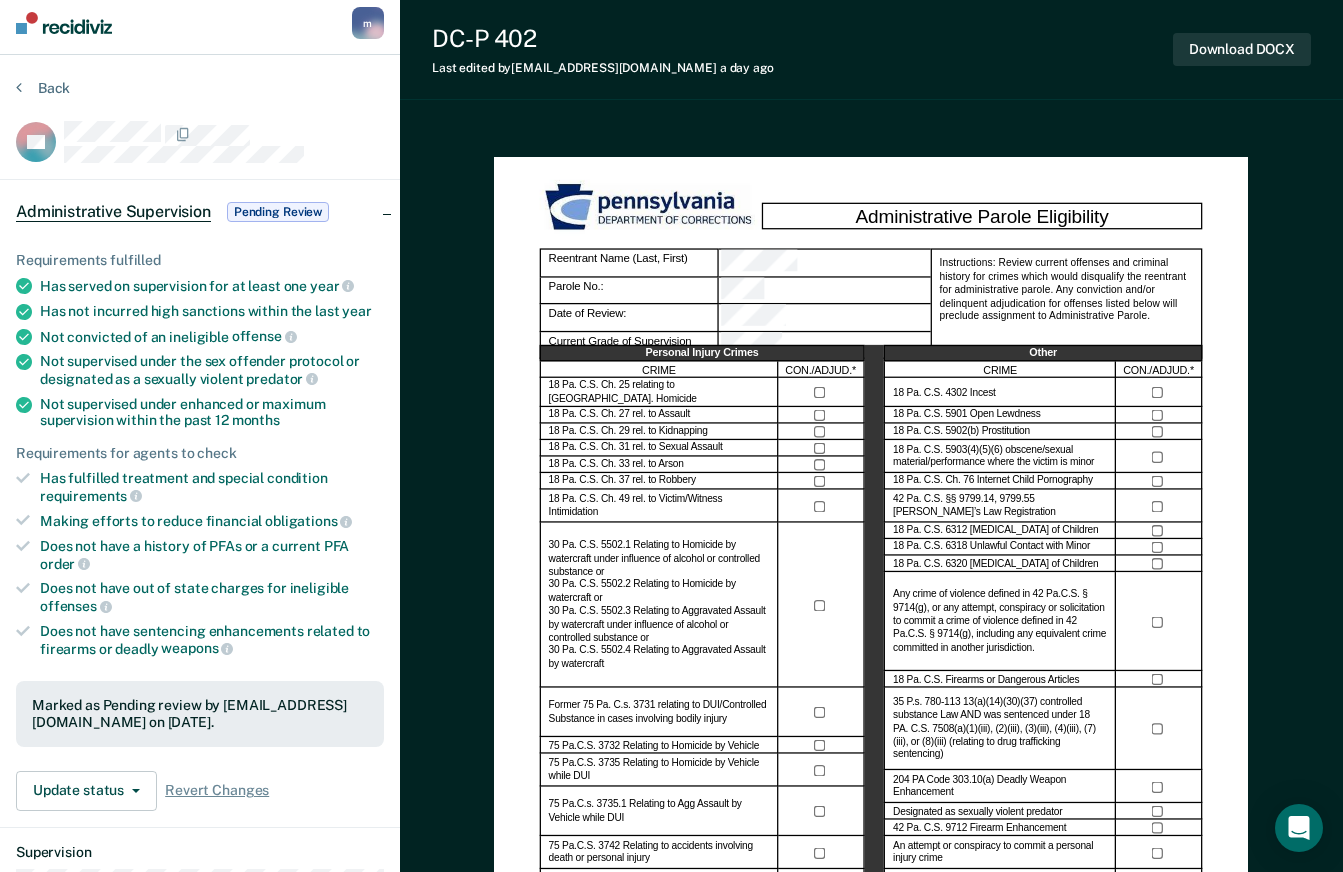 scroll, scrollTop: 0, scrollLeft: 0, axis: both 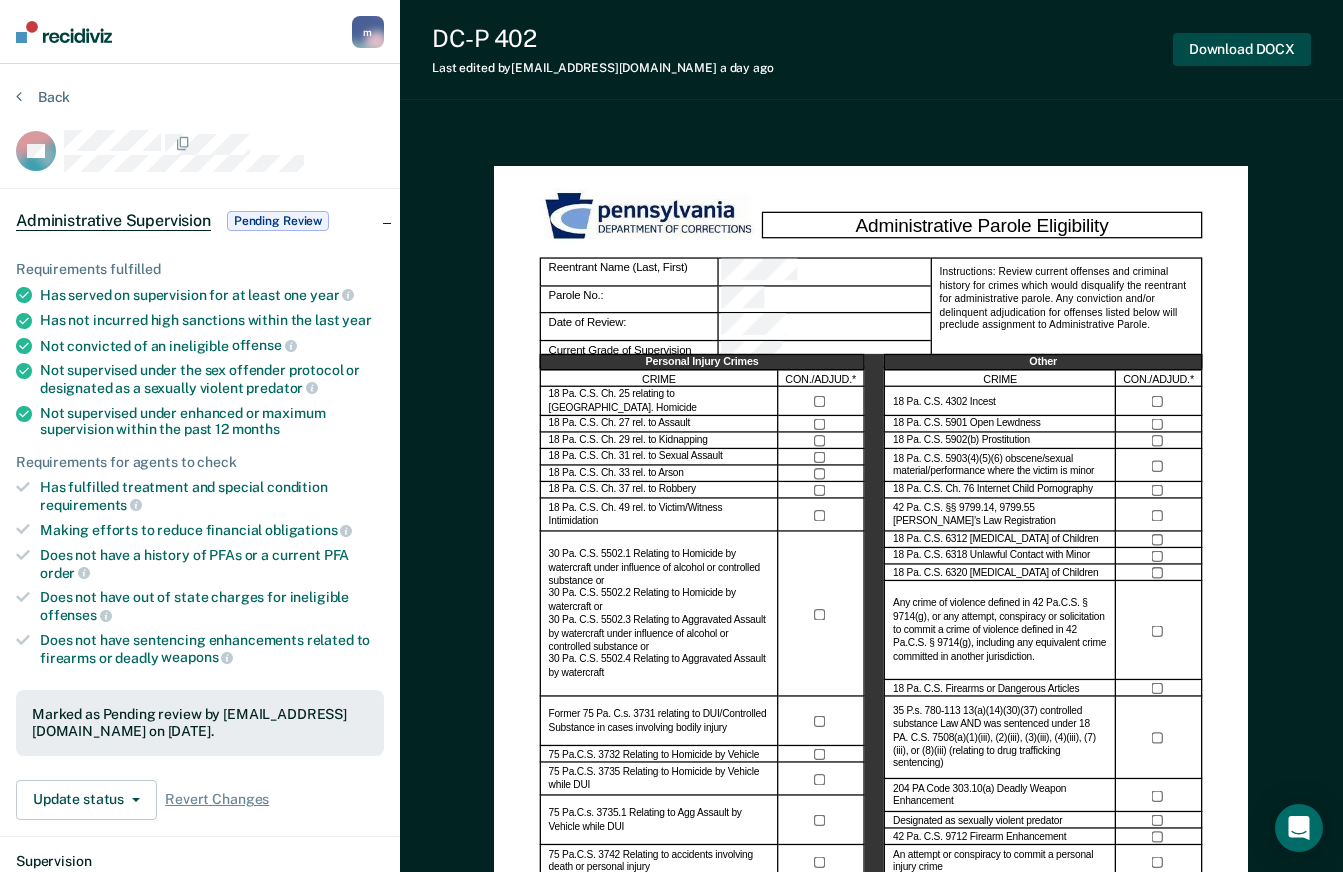 click on "Download DOCX" at bounding box center [1242, 49] 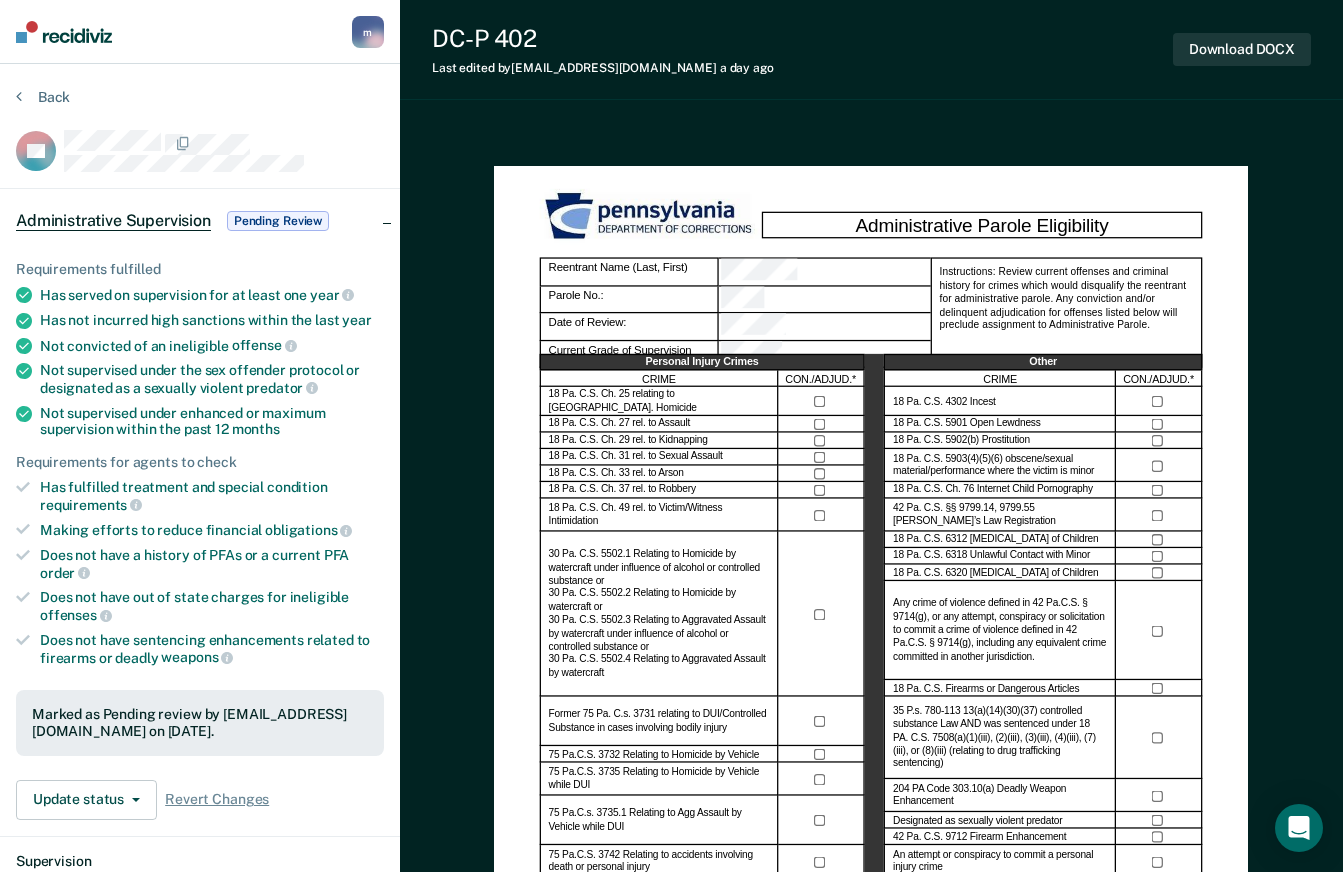click on "Administrative Parole Eligibility Reentrant Name (Last, First) Parole No.: Date of Review: Current Grade of Supervision Instructions: Review current offenses and criminal history for crimes which would disqualify the reentrant for administrative parole. Any conviction and/or delinquent adjudication for offenses listed below will preclude assignment to Administrative Parole. Personal Injury Crimes CRIME CON./ADJUD.* 18 Pa. C.S. Ch. 25 relating to Crim. Homicide 18 Pa. C.S. Ch. 27 rel. to Assault 18 Pa. C.S. Ch. 29 rel. to Kidnapping 18 Pa. C.S. Ch. 31 rel. to Sexual Assault 18 Pa. C.S. Ch. 33 rel. to Arson 18 Pa. C.S. Ch. 37 rel. to Robbery 18 Pa. C.S. Ch. 49 rel. to Victim/Witness Intimidation Former 75 Pa. C.s. 3731 relating to DUI/Controlled Substance in cases involving bodily injury 75 Pa.C.S. 3732 Relating to Homicide by Vehicle 75 Pa.C.S. 3735 Relating to Homicide by Vehicle while DUI 75 Pa.C.s. 3735.1 Relating to Agg Assault by Vehicle while DUI Named in a PFA Order (or history of PFAs) Other CRIME YES" at bounding box center [871, 1210] 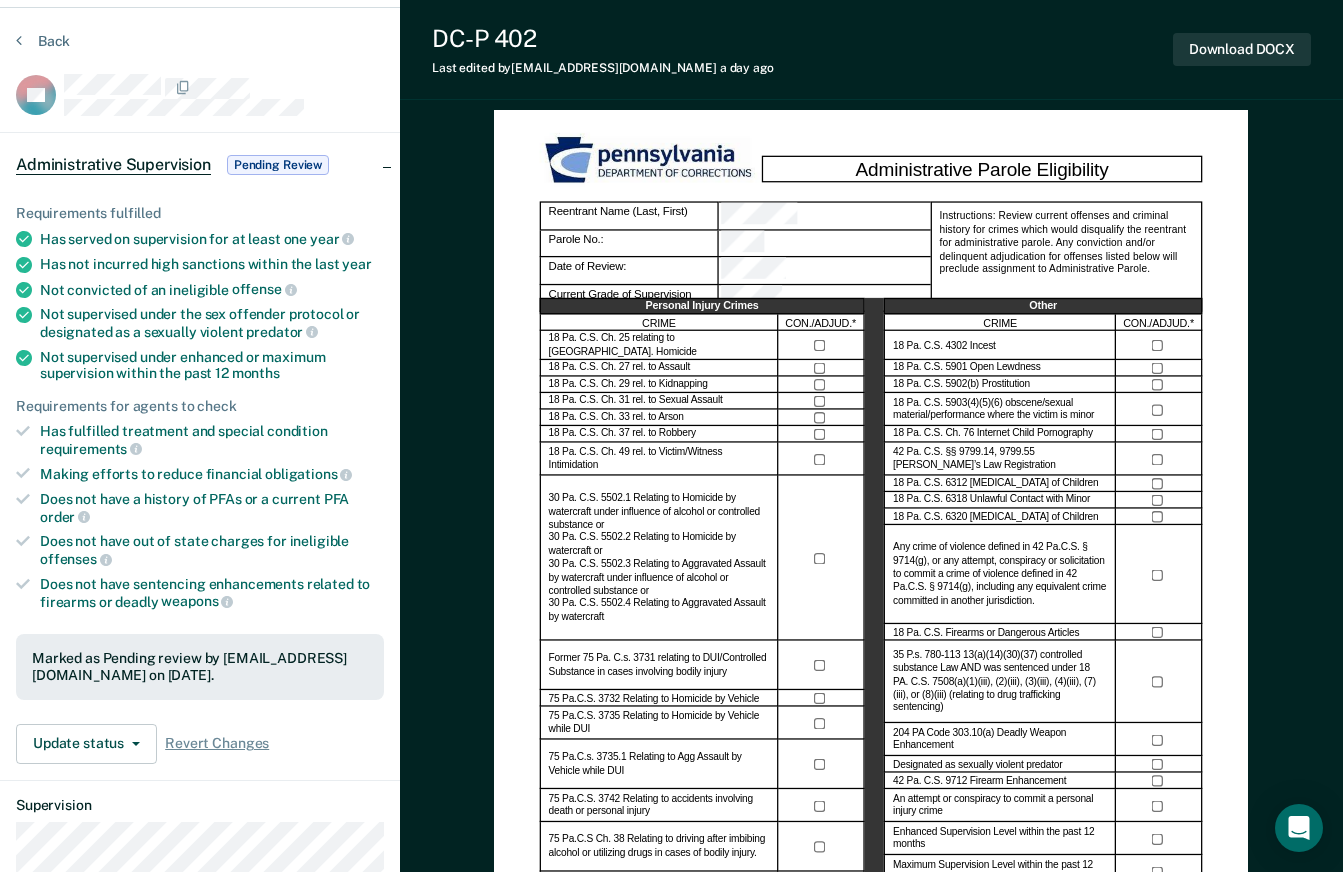scroll, scrollTop: 55, scrollLeft: 0, axis: vertical 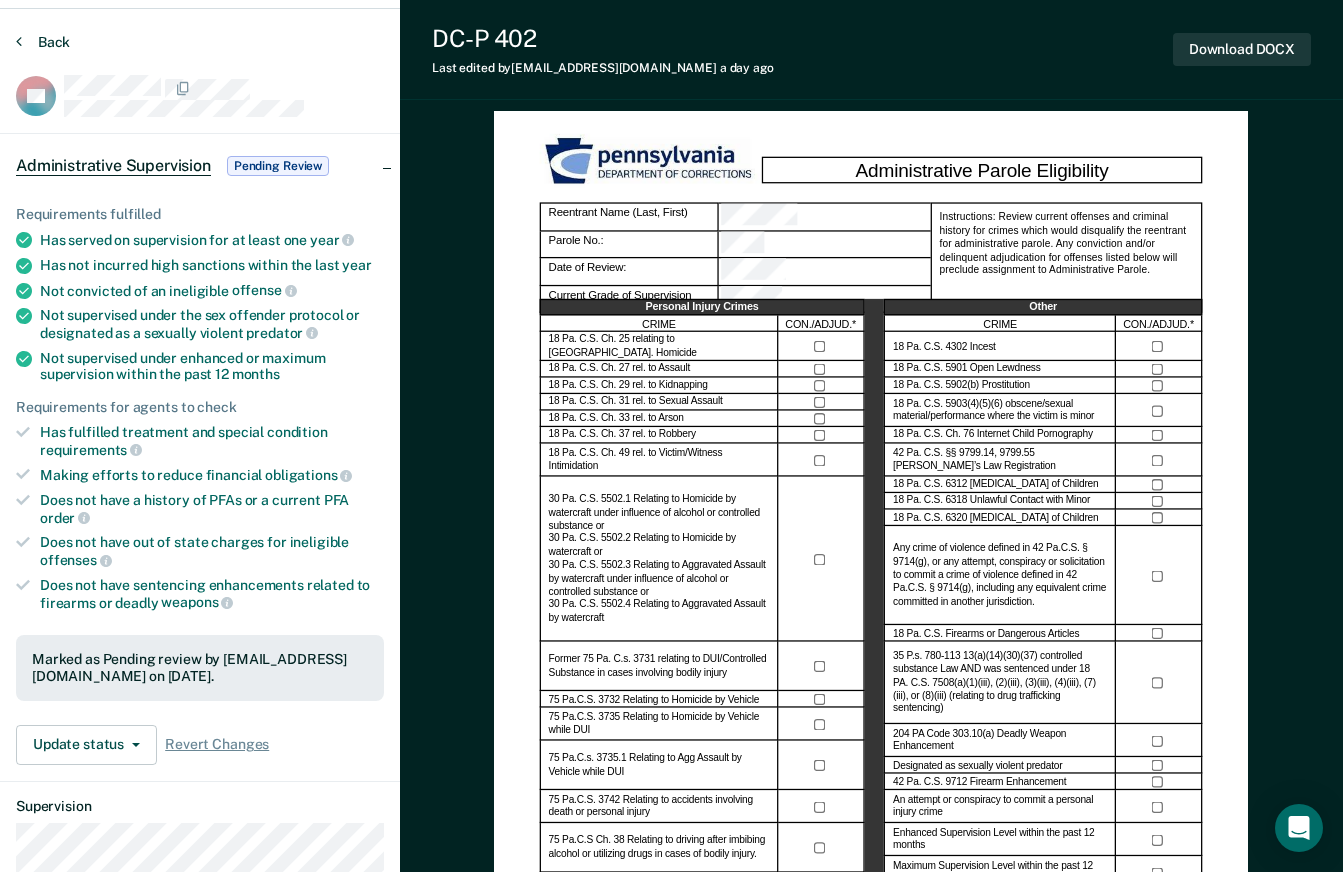 click on "Back" at bounding box center (43, 42) 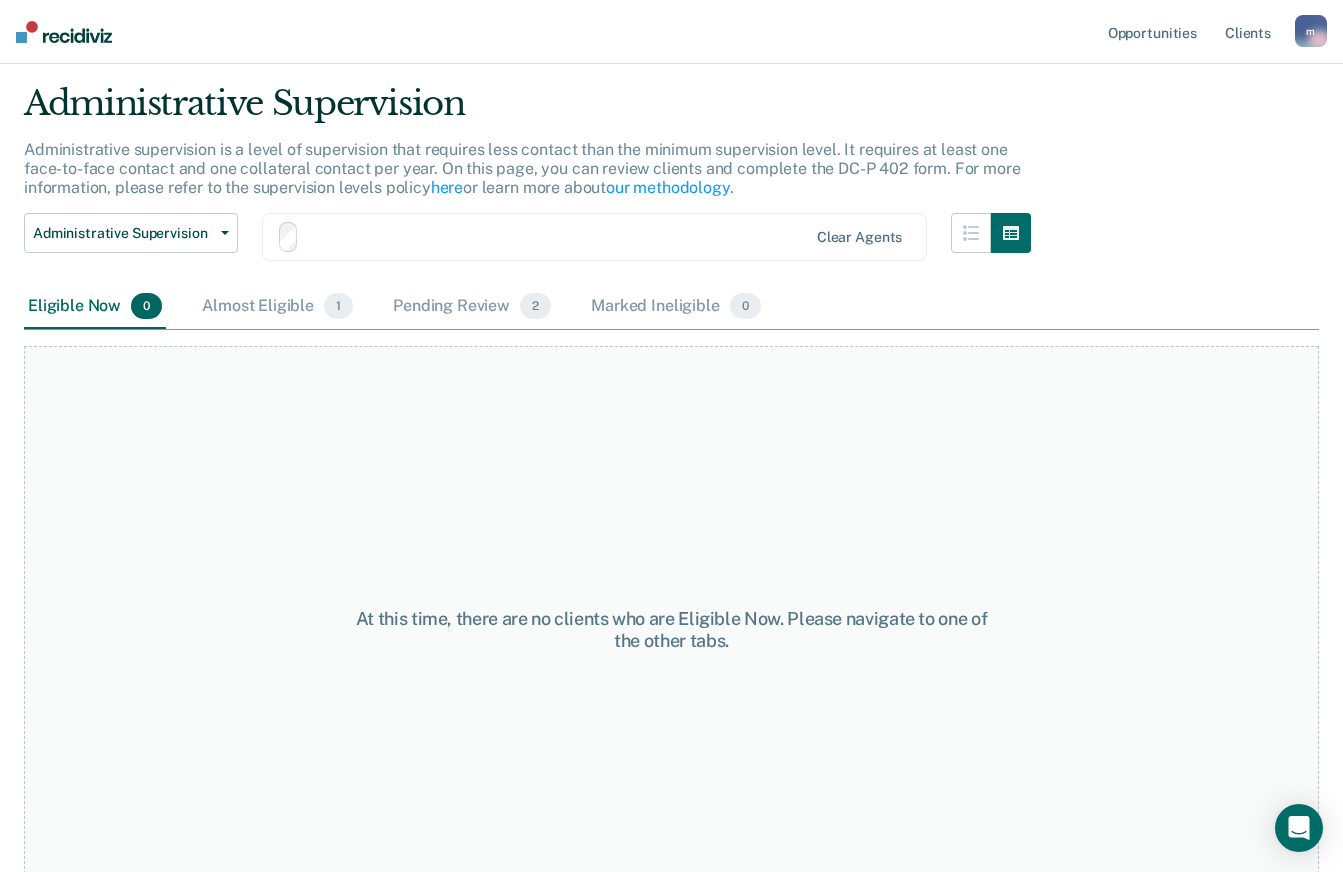 scroll, scrollTop: 0, scrollLeft: 0, axis: both 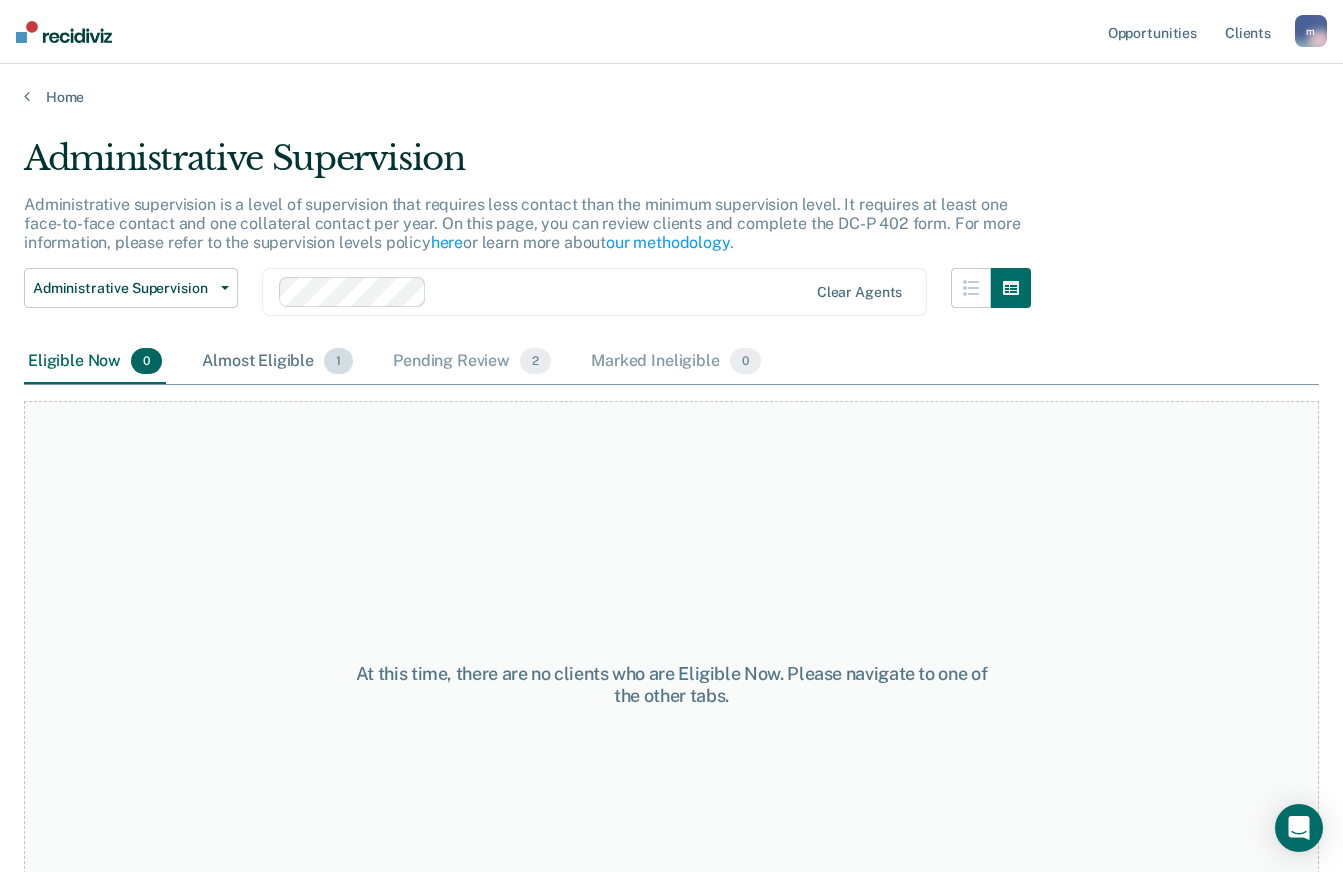 click on "Almost Eligible 1" at bounding box center (277, 362) 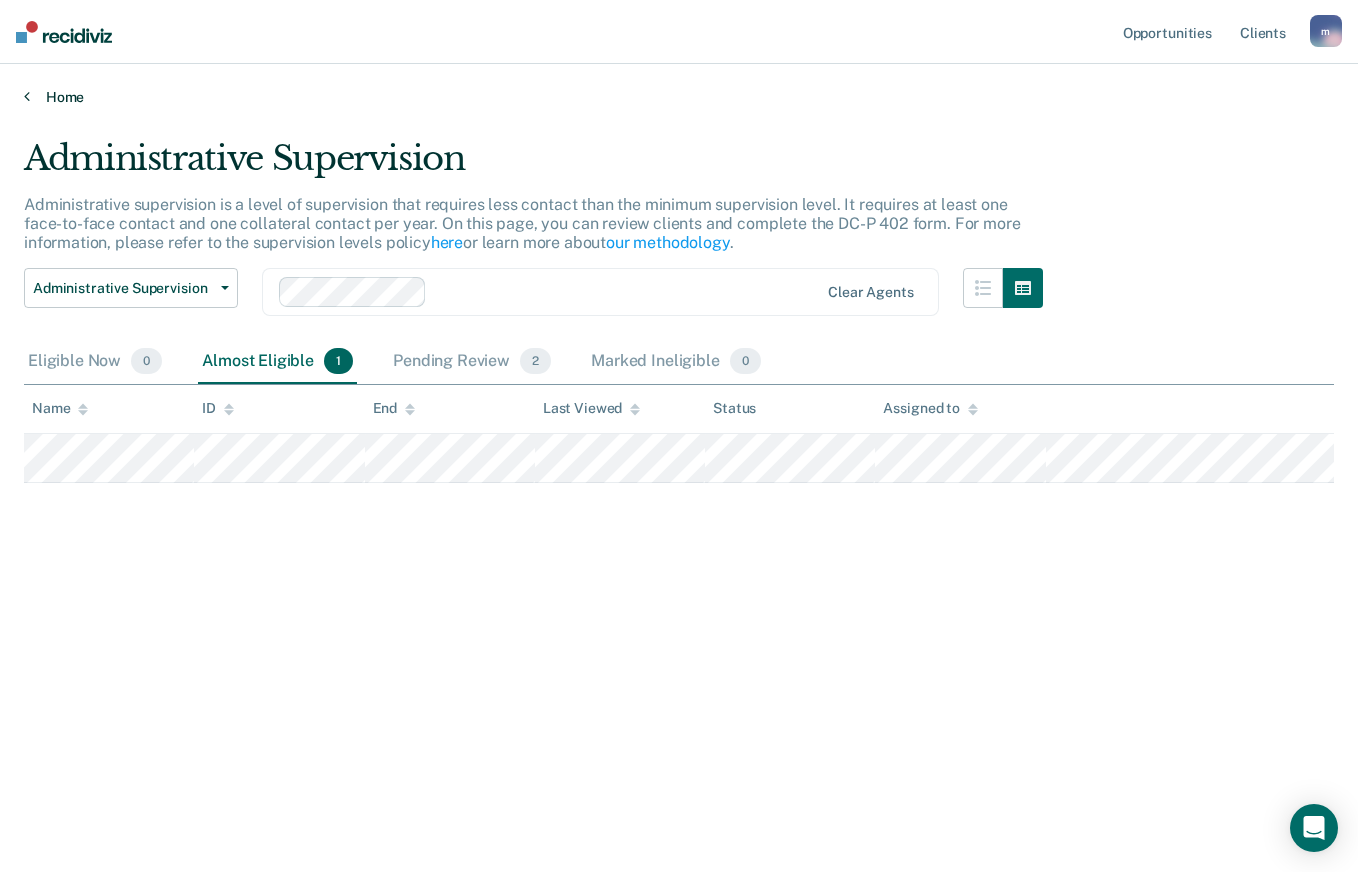 click on "Home" at bounding box center [679, 97] 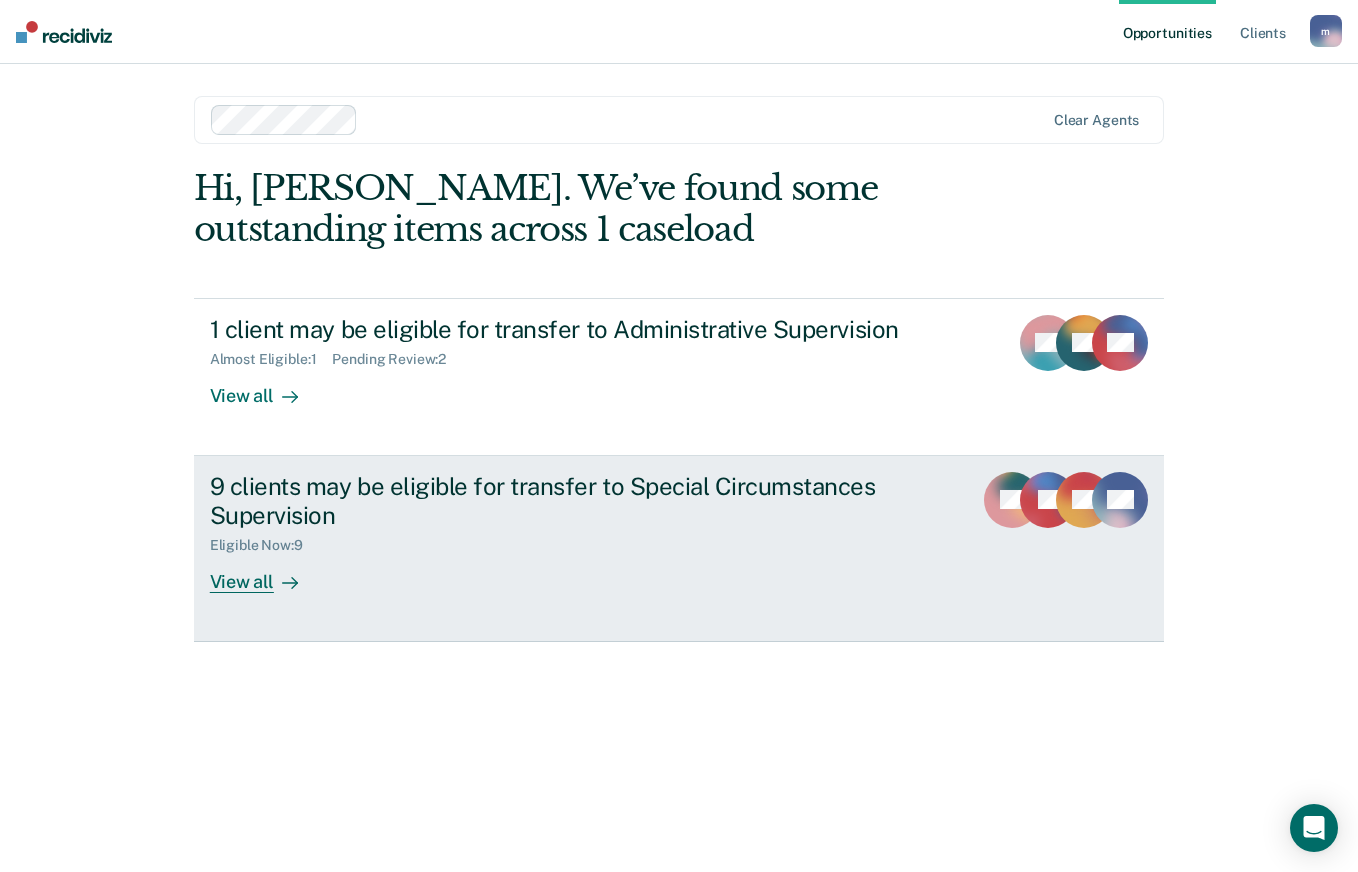 click on "View all" at bounding box center [266, 573] 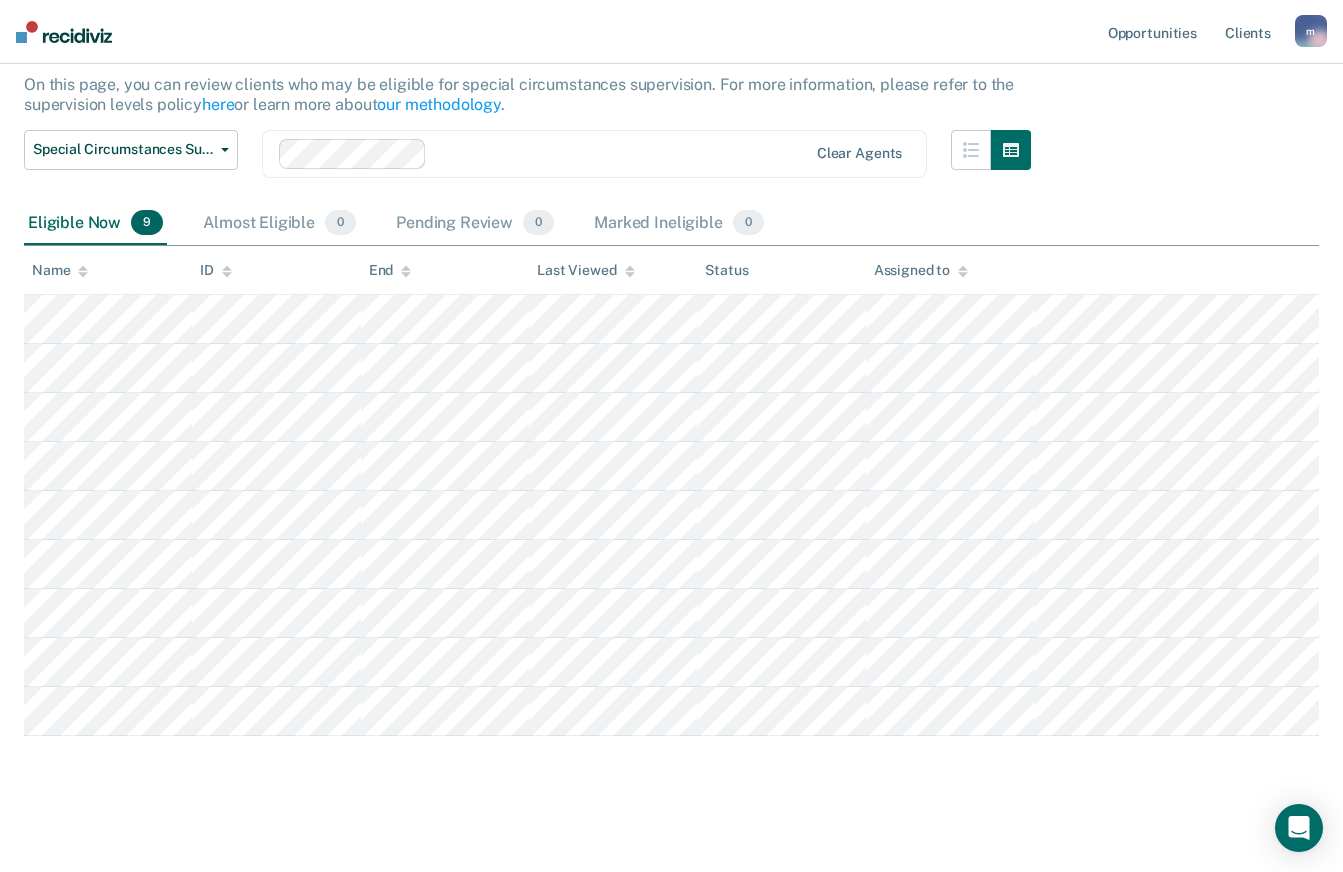 scroll, scrollTop: 197, scrollLeft: 0, axis: vertical 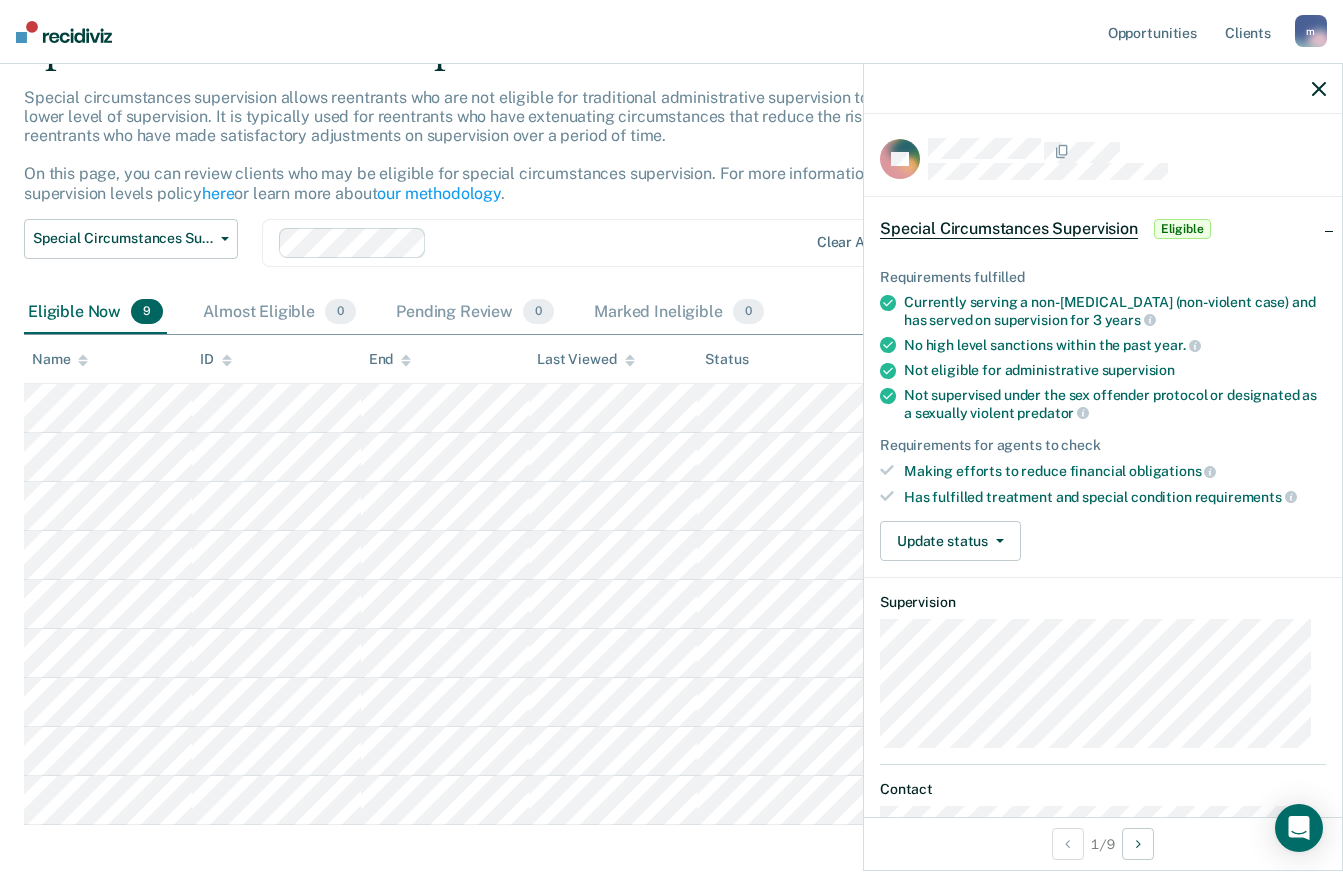 click on "Special Circumstances Supervision" at bounding box center (1009, 229) 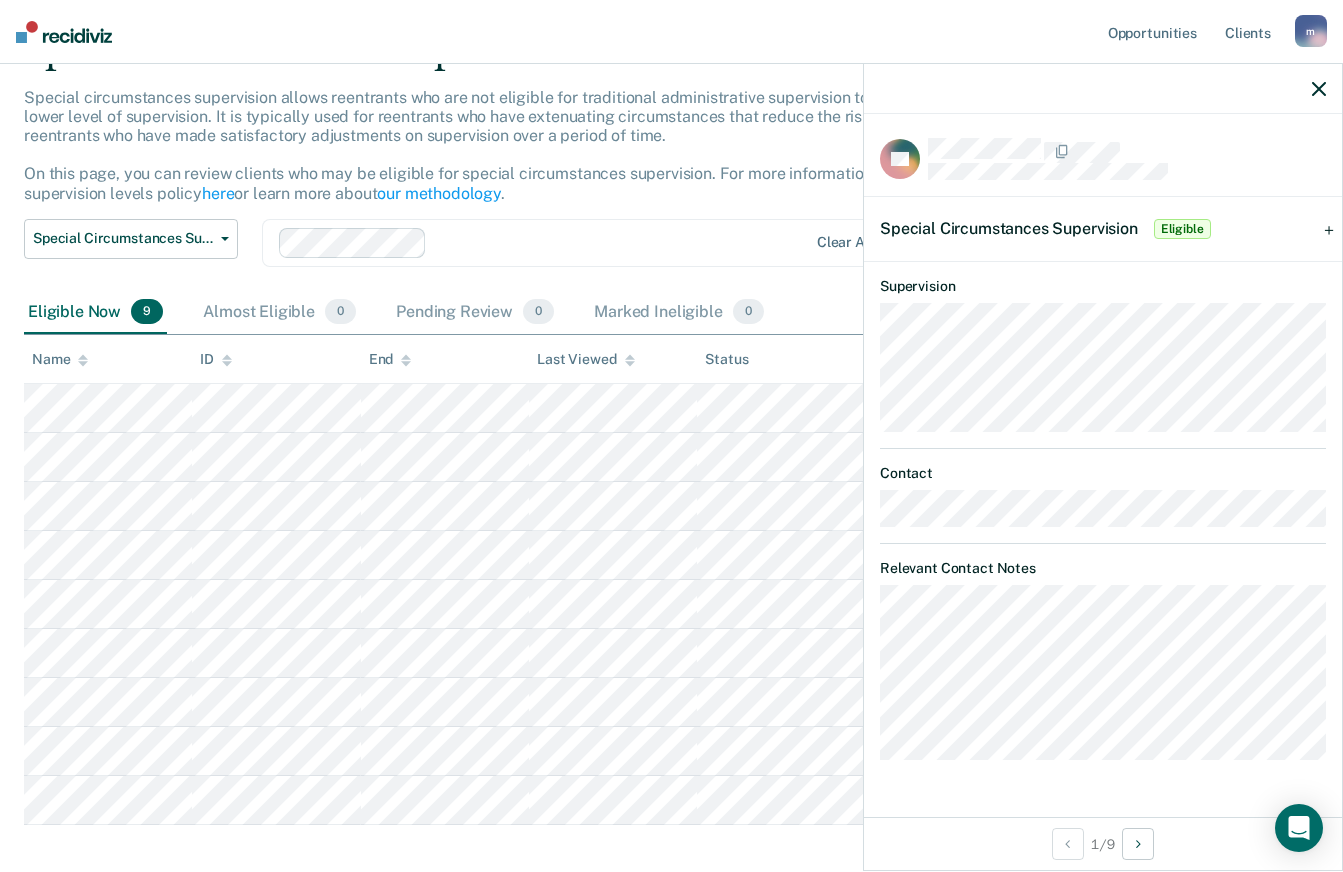 click on "Special Circumstances Supervision Eligible" at bounding box center (1047, 229) 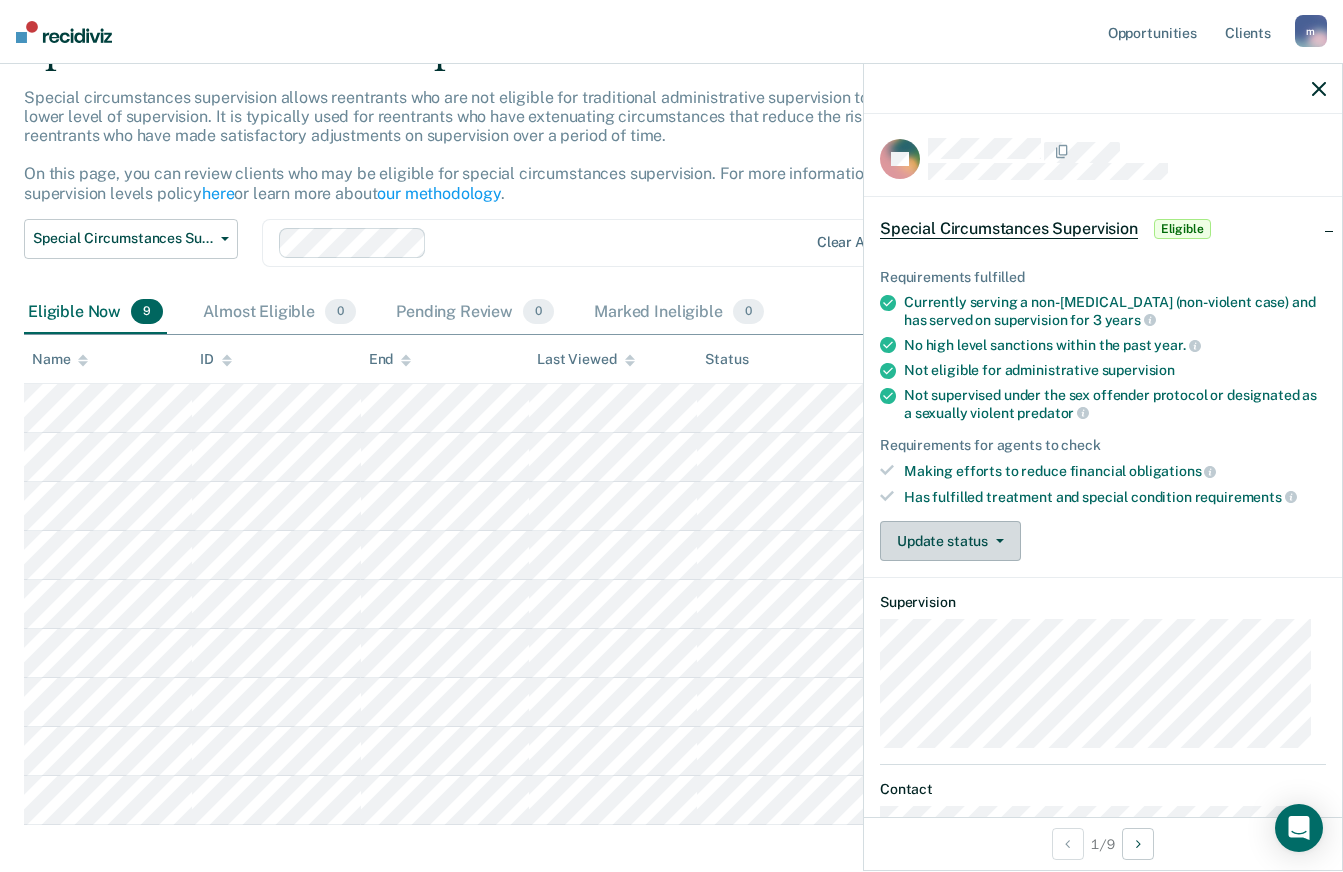 click 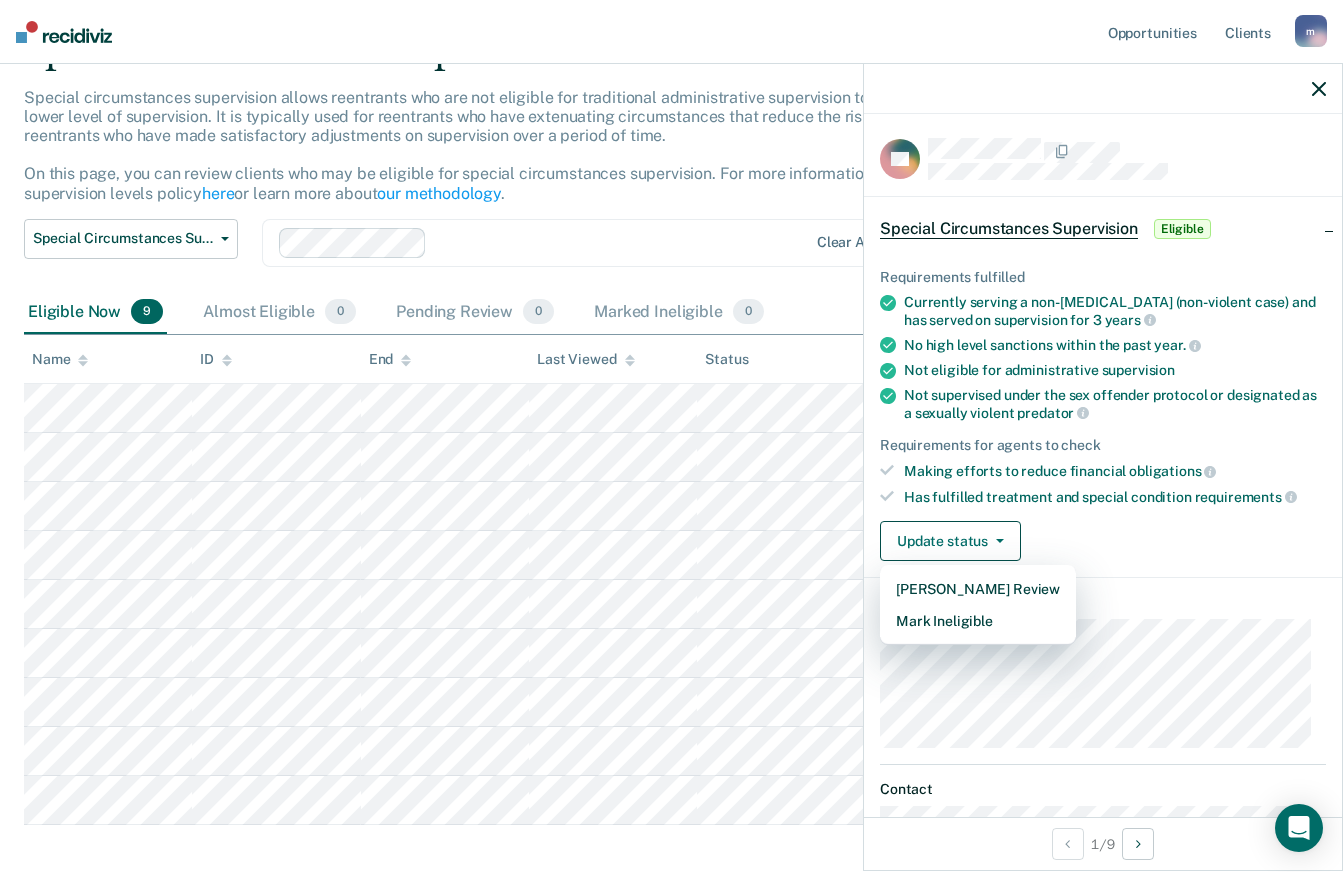 click on "Update status Mark Pending Review Mark Ineligible" at bounding box center (1103, 541) 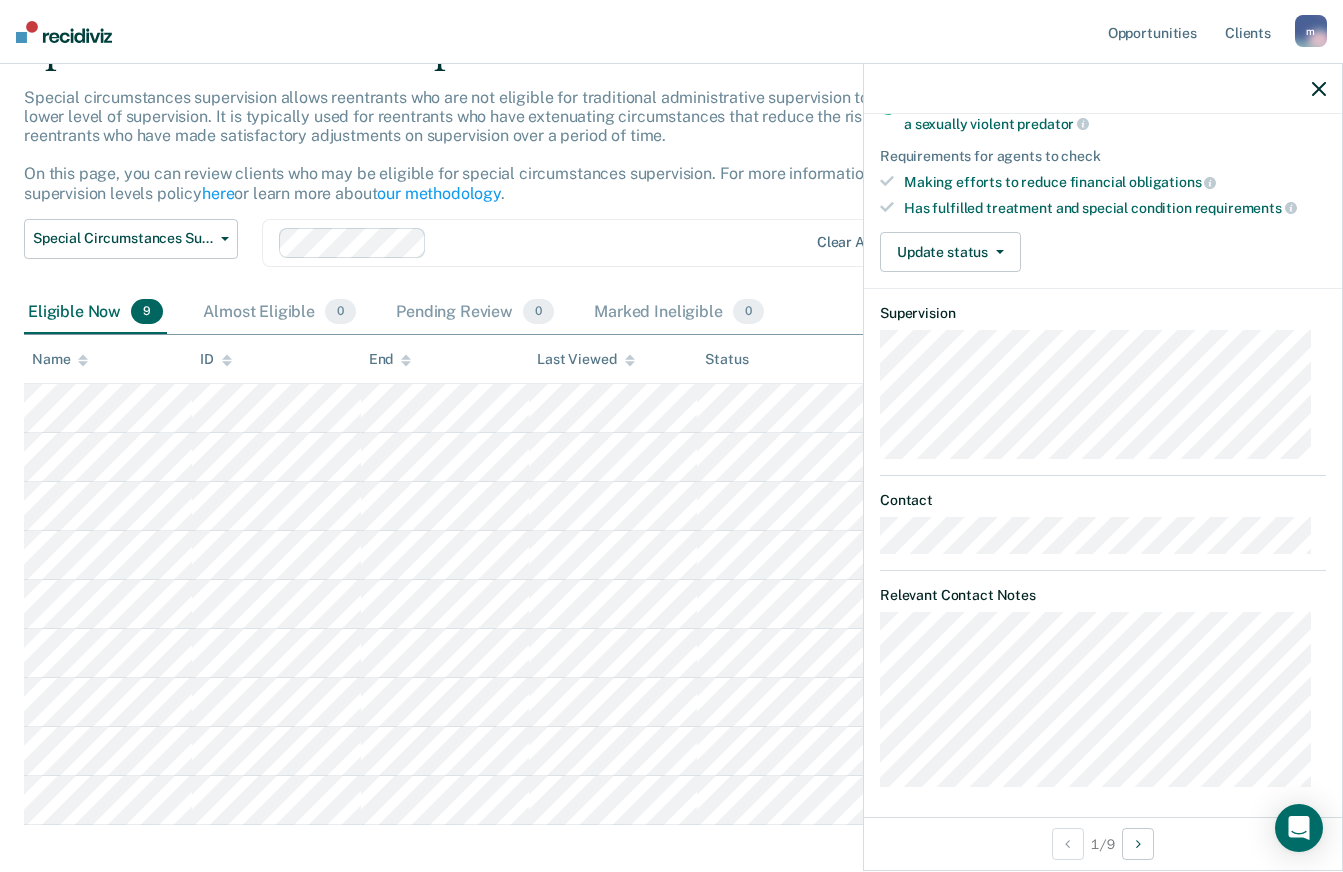 scroll, scrollTop: 294, scrollLeft: 0, axis: vertical 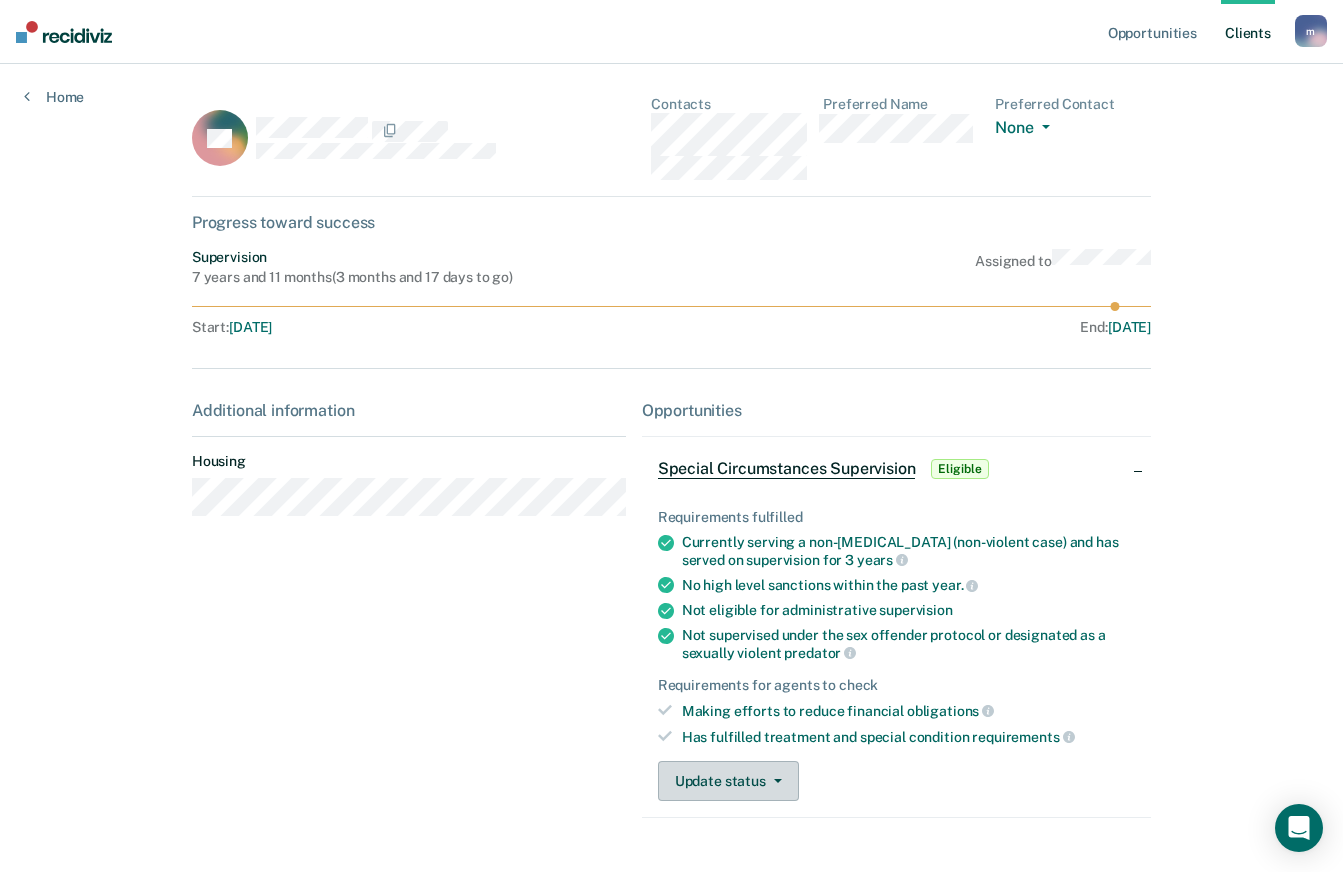 click on "Update status" at bounding box center [728, 781] 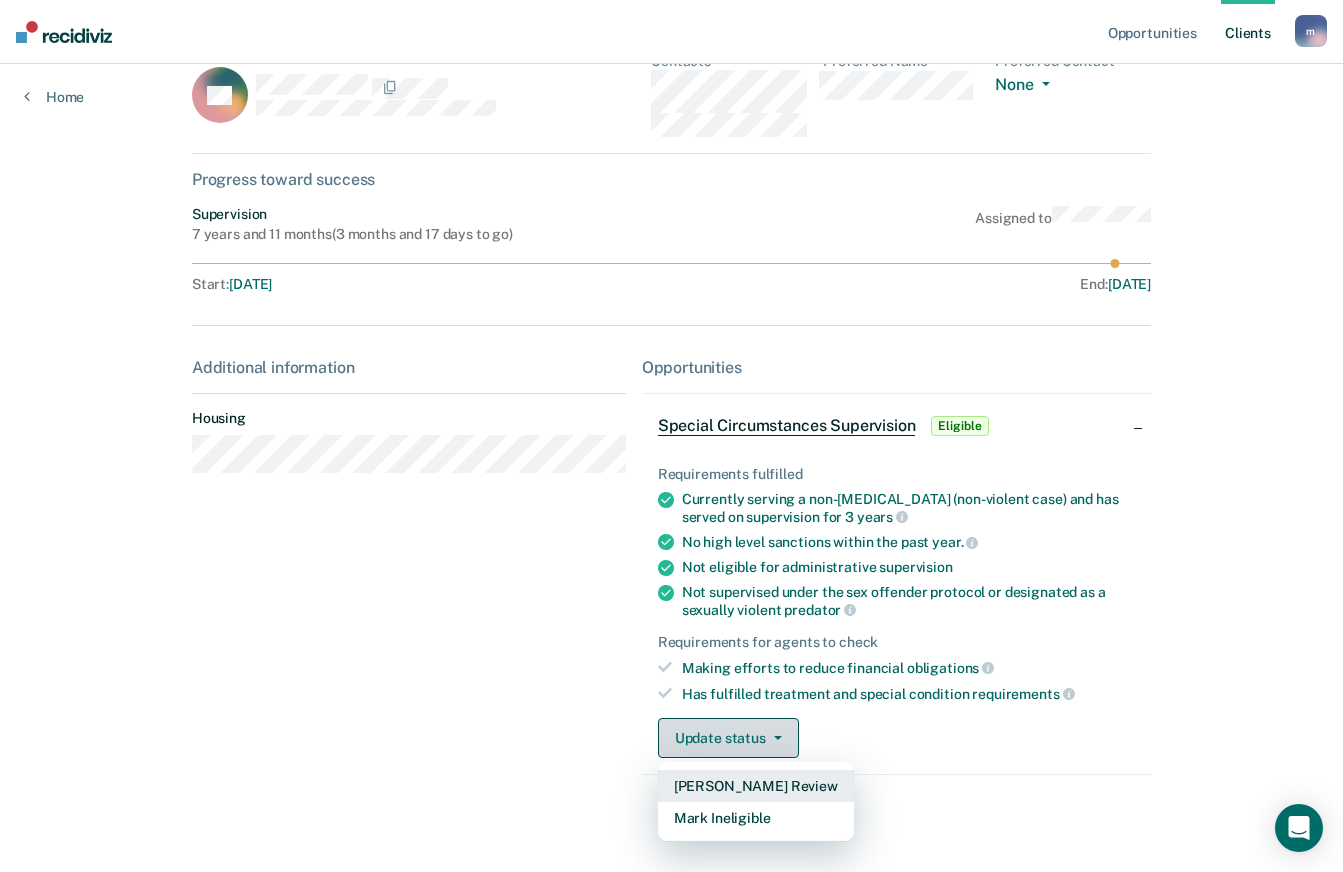 scroll, scrollTop: 0, scrollLeft: 0, axis: both 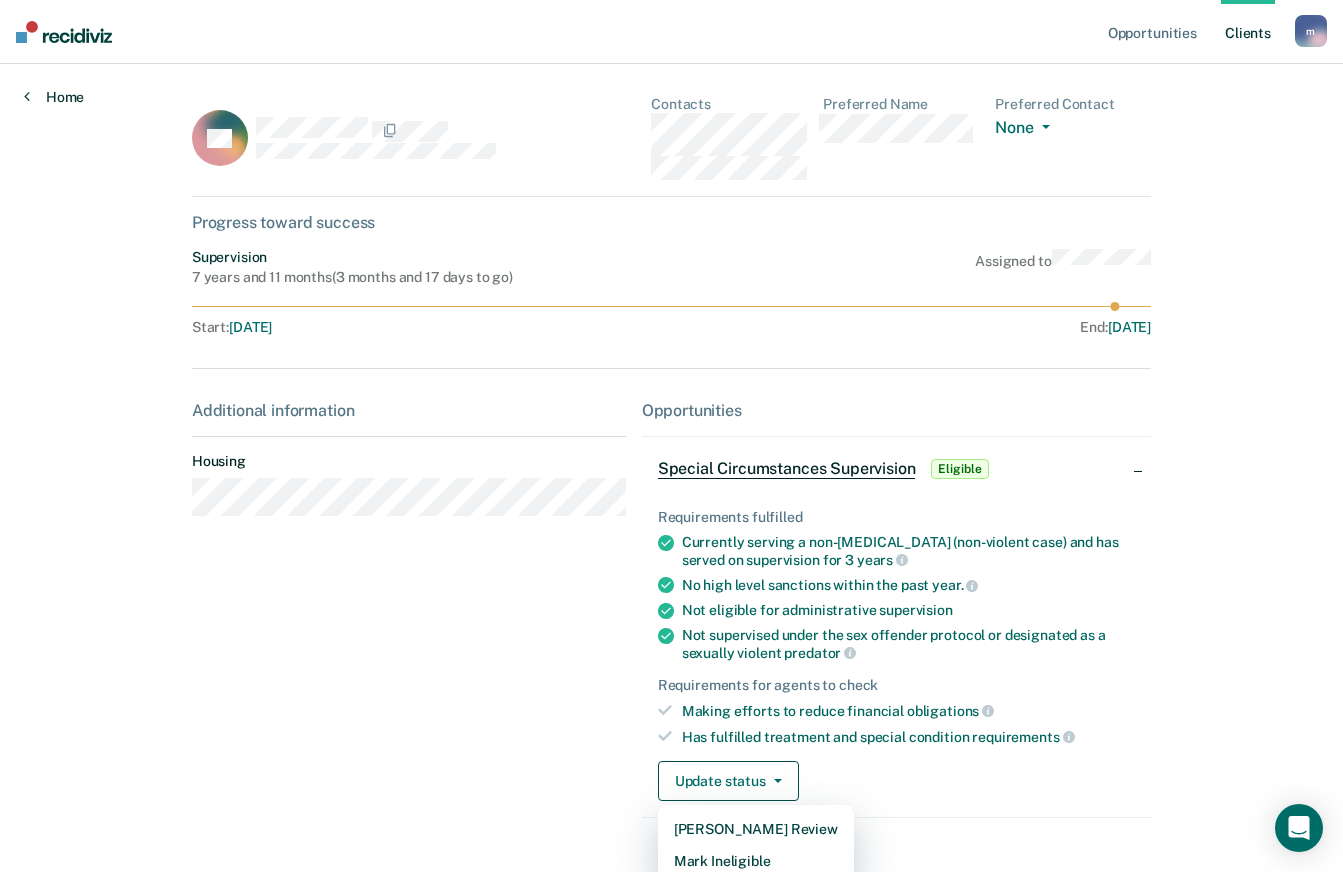 click at bounding box center (27, 96) 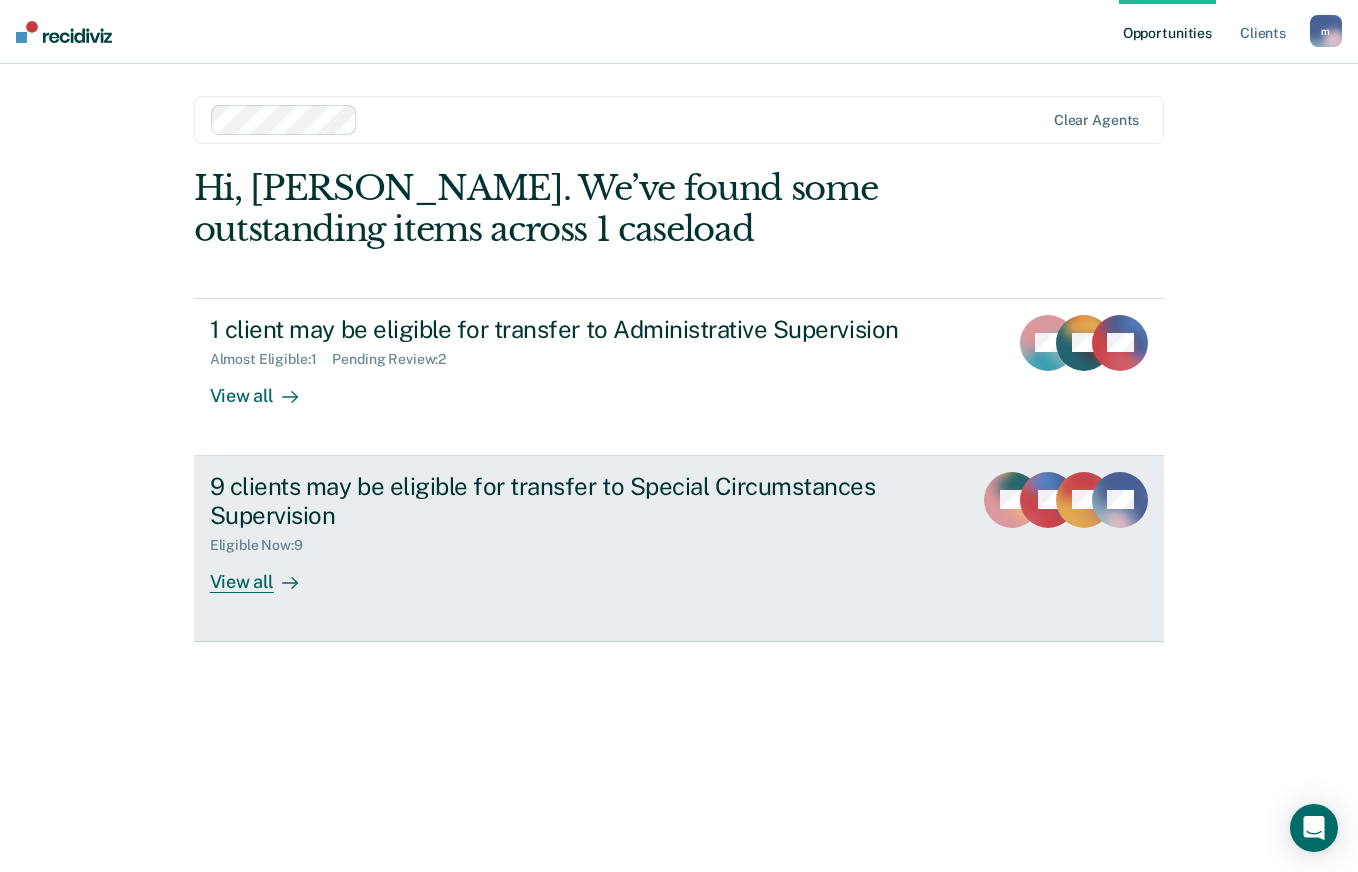click on "View all" at bounding box center (266, 573) 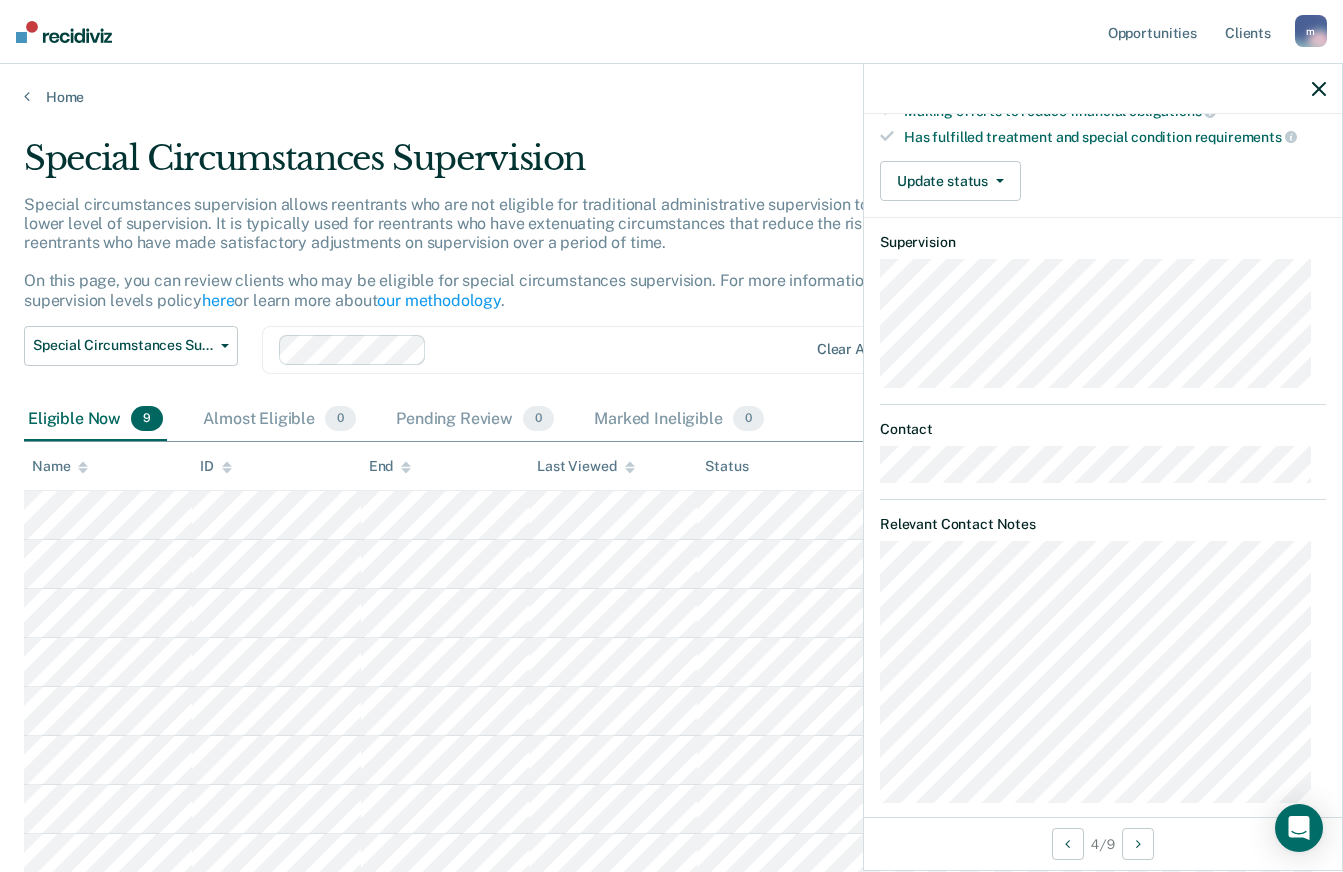 scroll, scrollTop: 381, scrollLeft: 0, axis: vertical 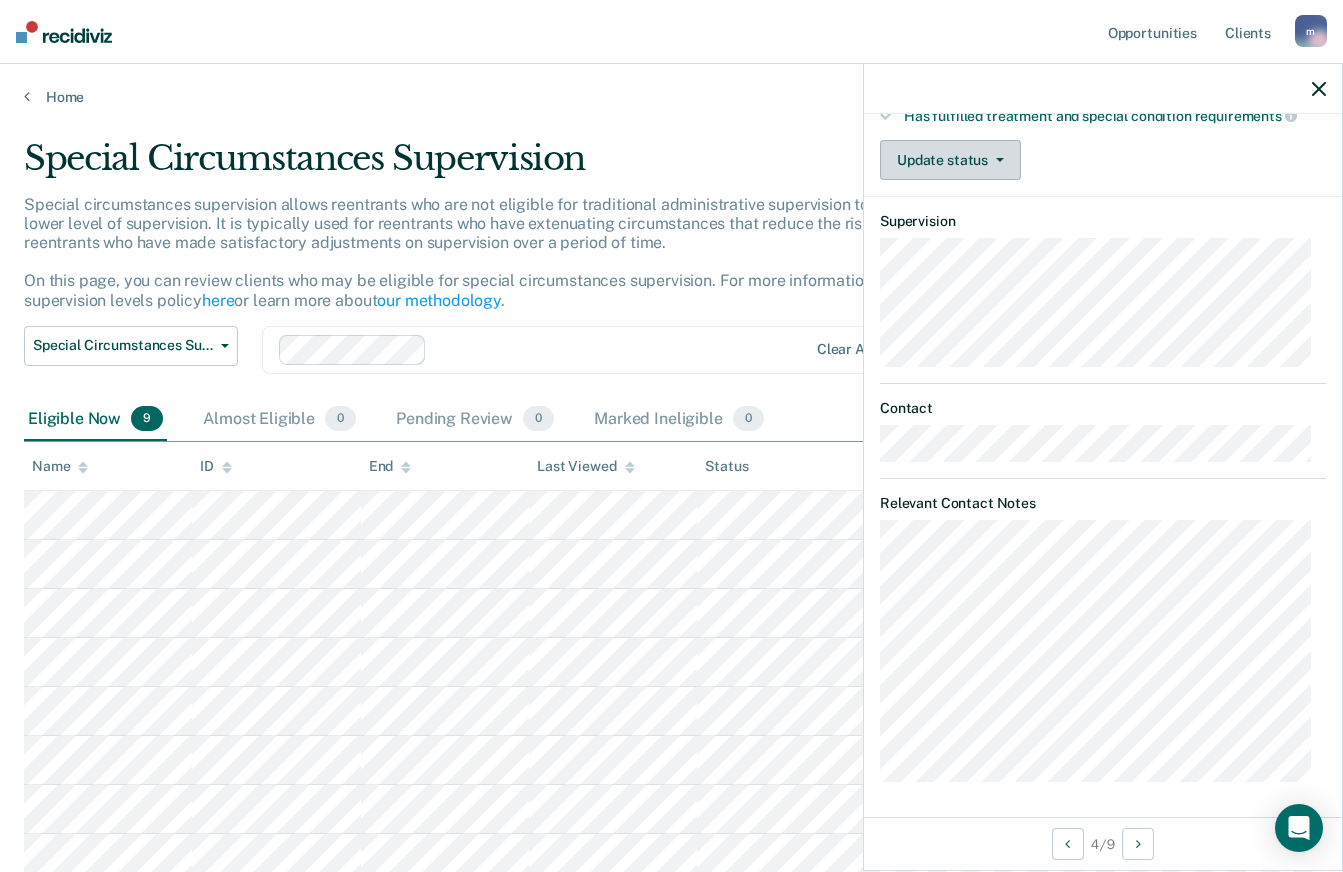 click on "Update status" at bounding box center [950, 160] 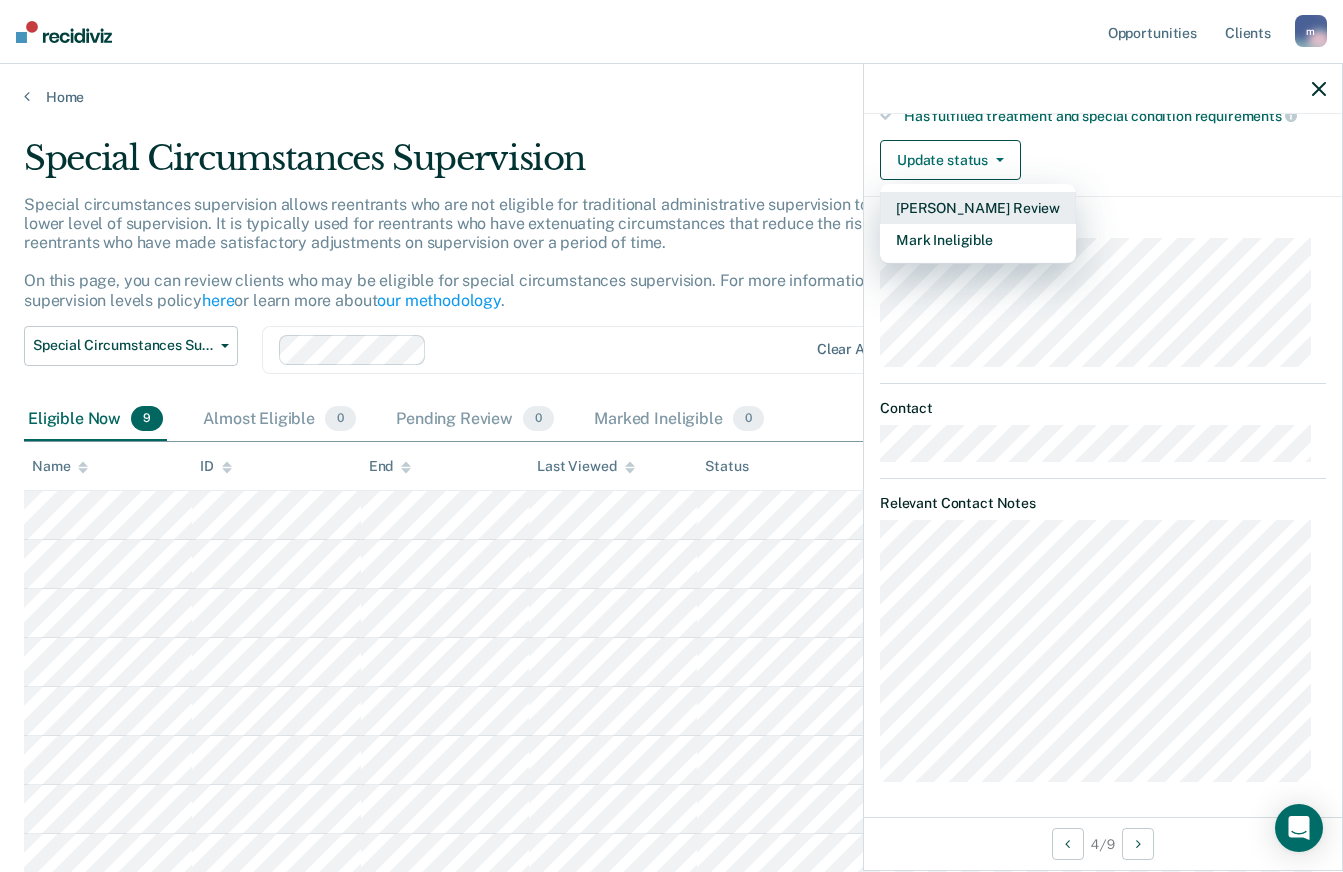 click on "[PERSON_NAME] Review" at bounding box center (978, 208) 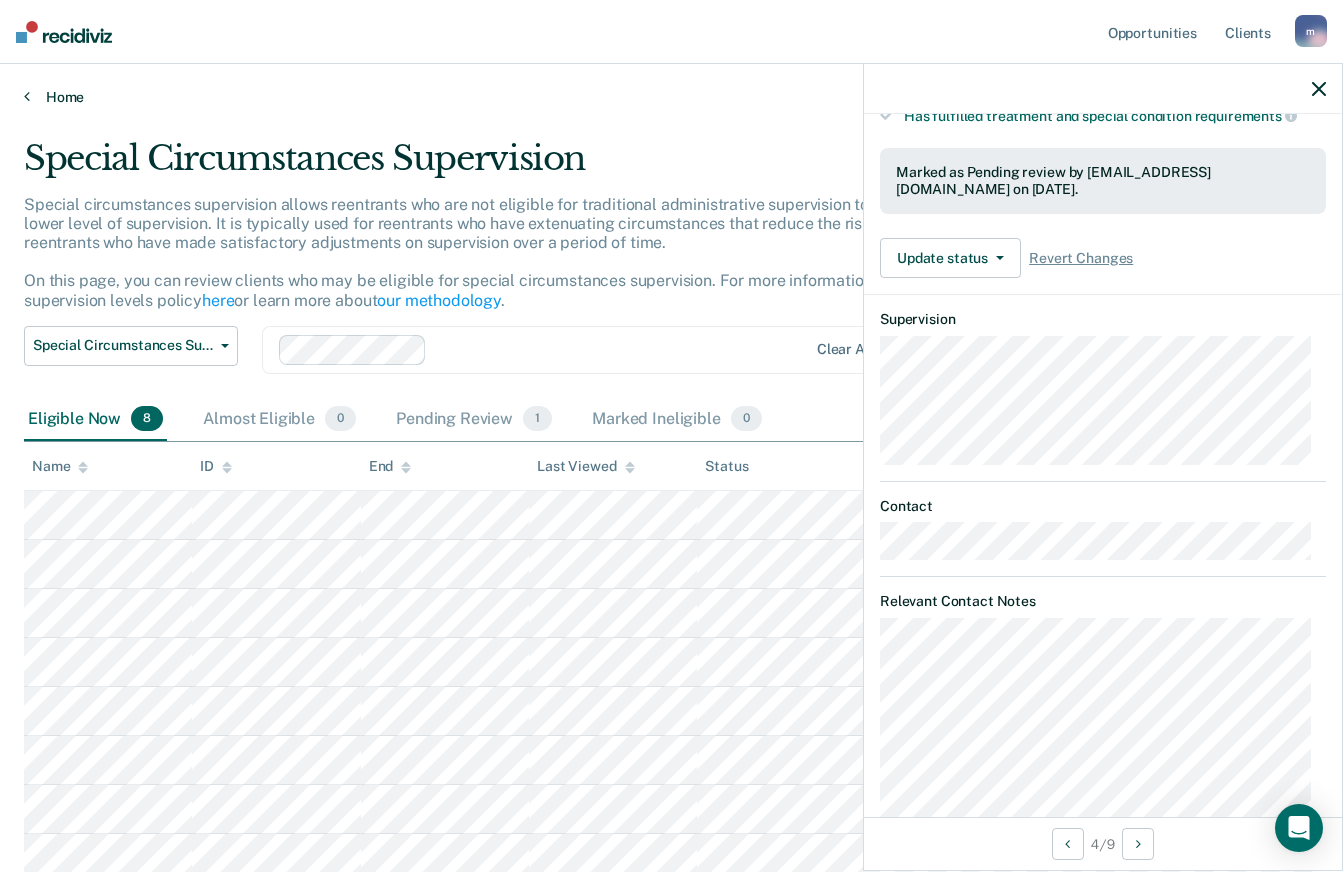 click on "Home" at bounding box center (671, 97) 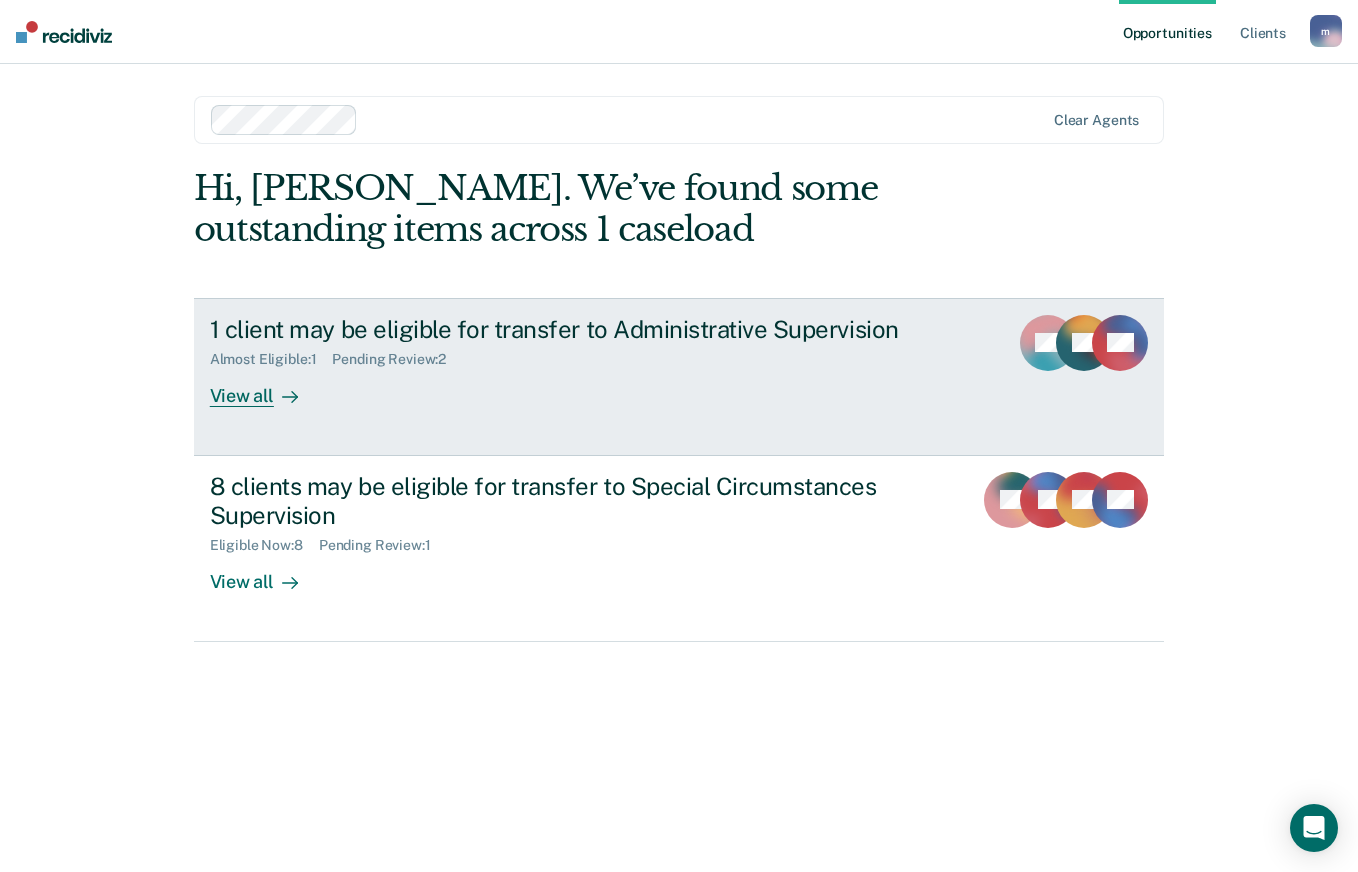 click on "Almost Eligible :  1 Pending Review :  2" at bounding box center (561, 355) 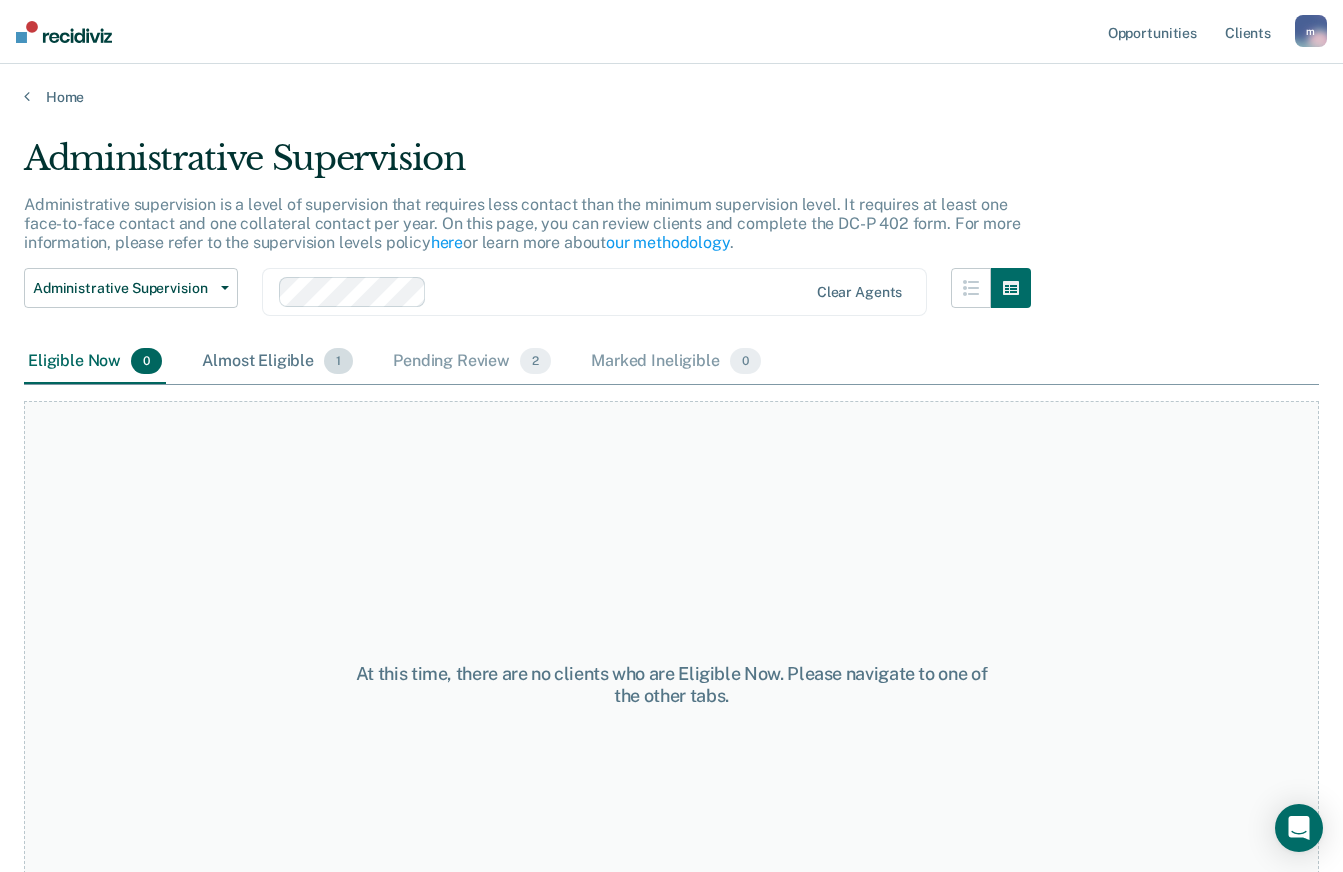 click on "Almost Eligible 1" at bounding box center [277, 362] 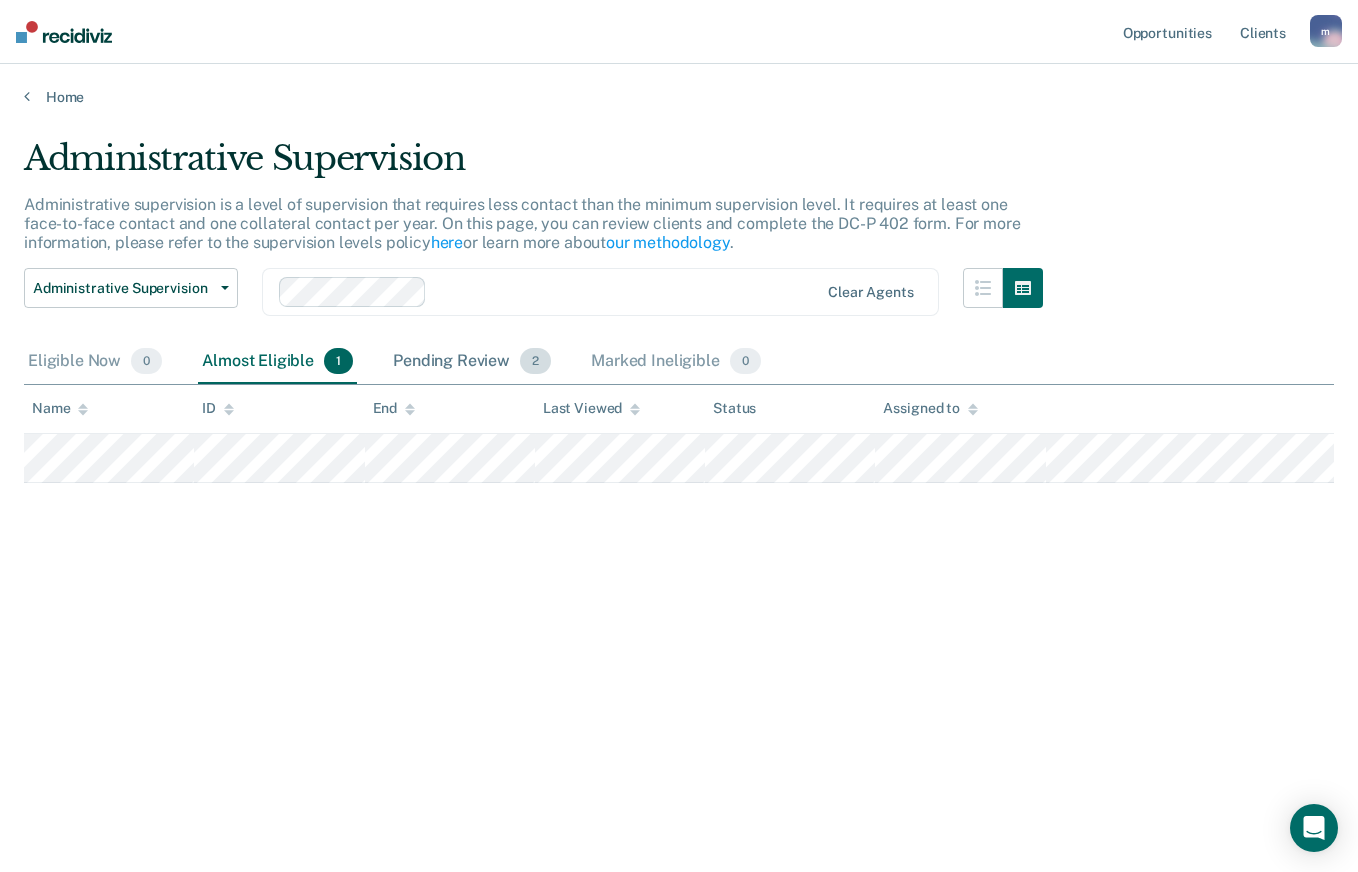 click on "Pending Review 2" at bounding box center (472, 362) 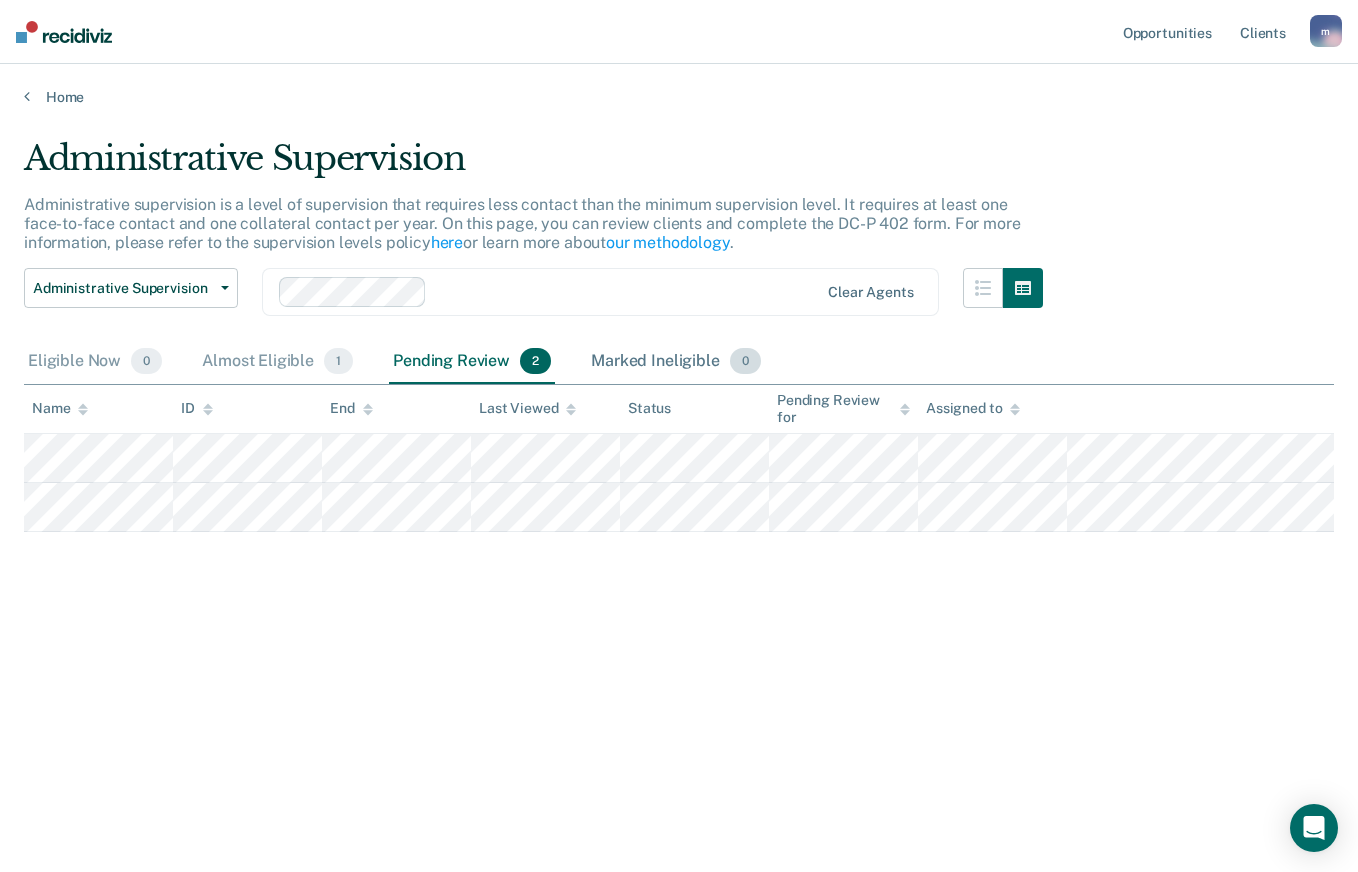click on "Marked Ineligible 0" at bounding box center (676, 362) 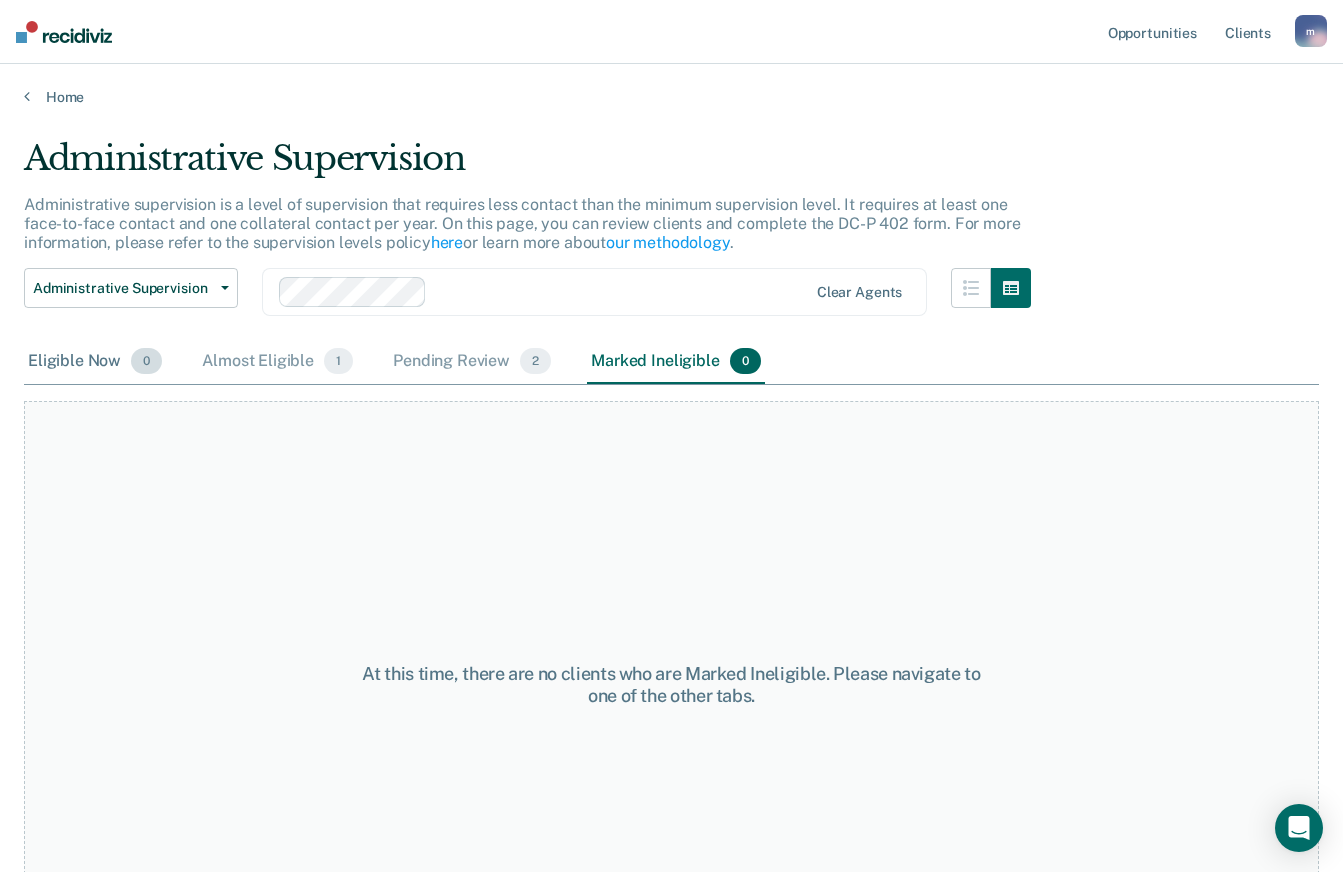 click on "Eligible Now 0" at bounding box center (95, 362) 